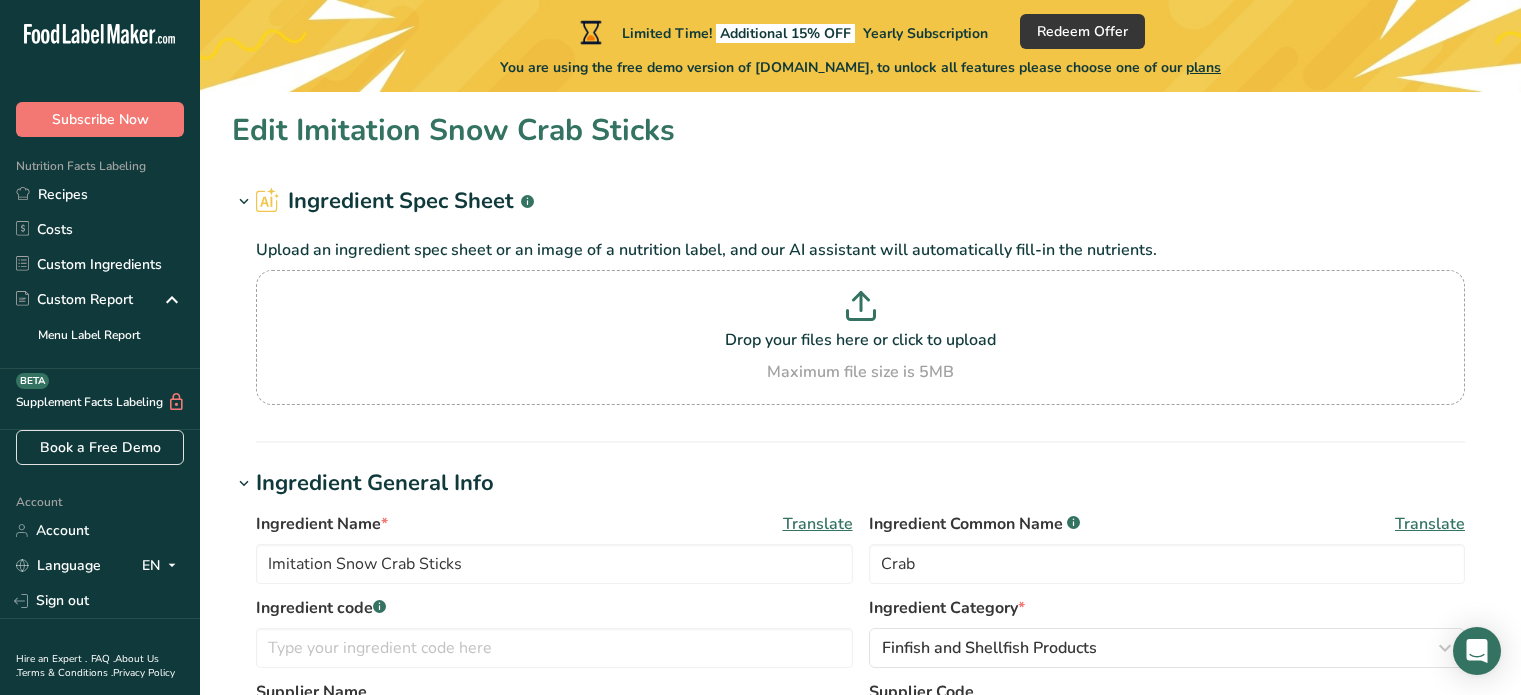 scroll, scrollTop: 0, scrollLeft: 0, axis: both 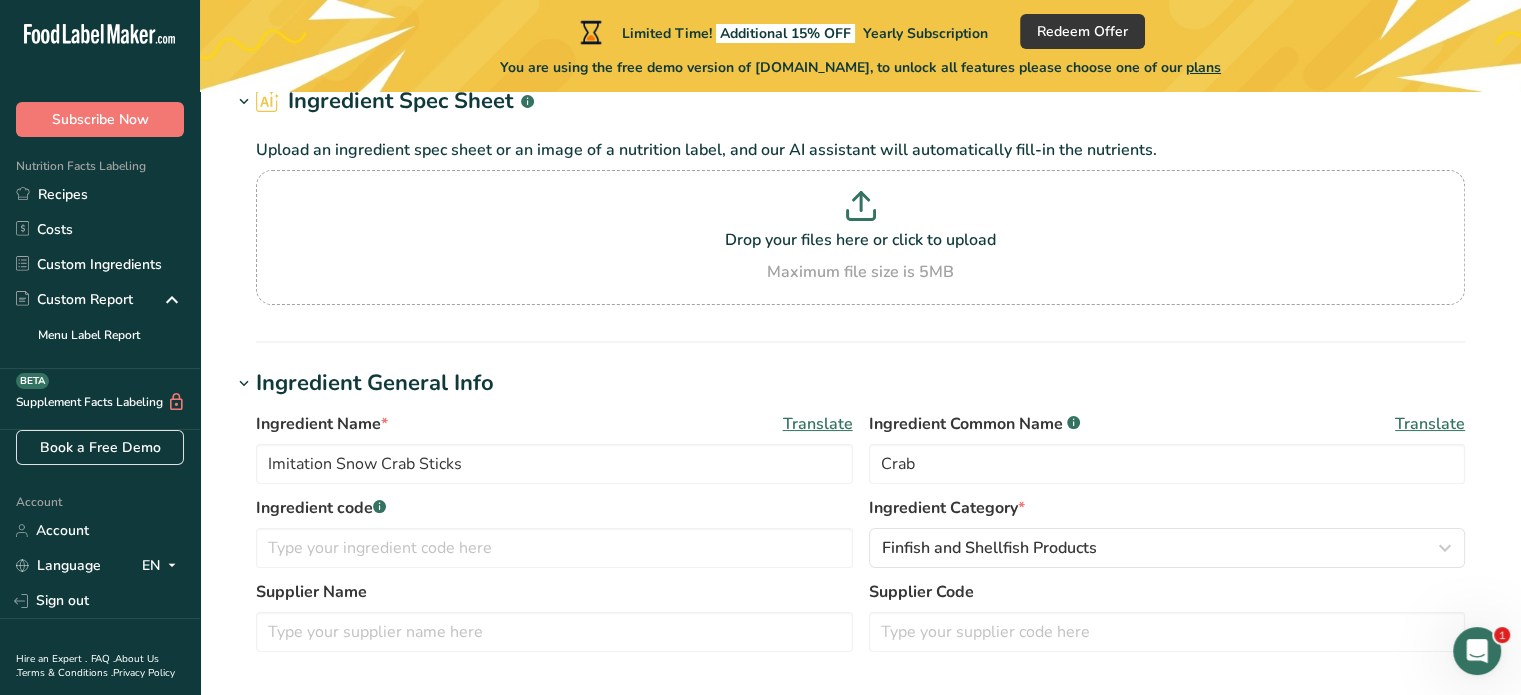 click on "Ingredient Common Name
.a-a{fill:#347362;}.b-a{fill:#fff;}
Translate
Crab" at bounding box center [1167, 448] 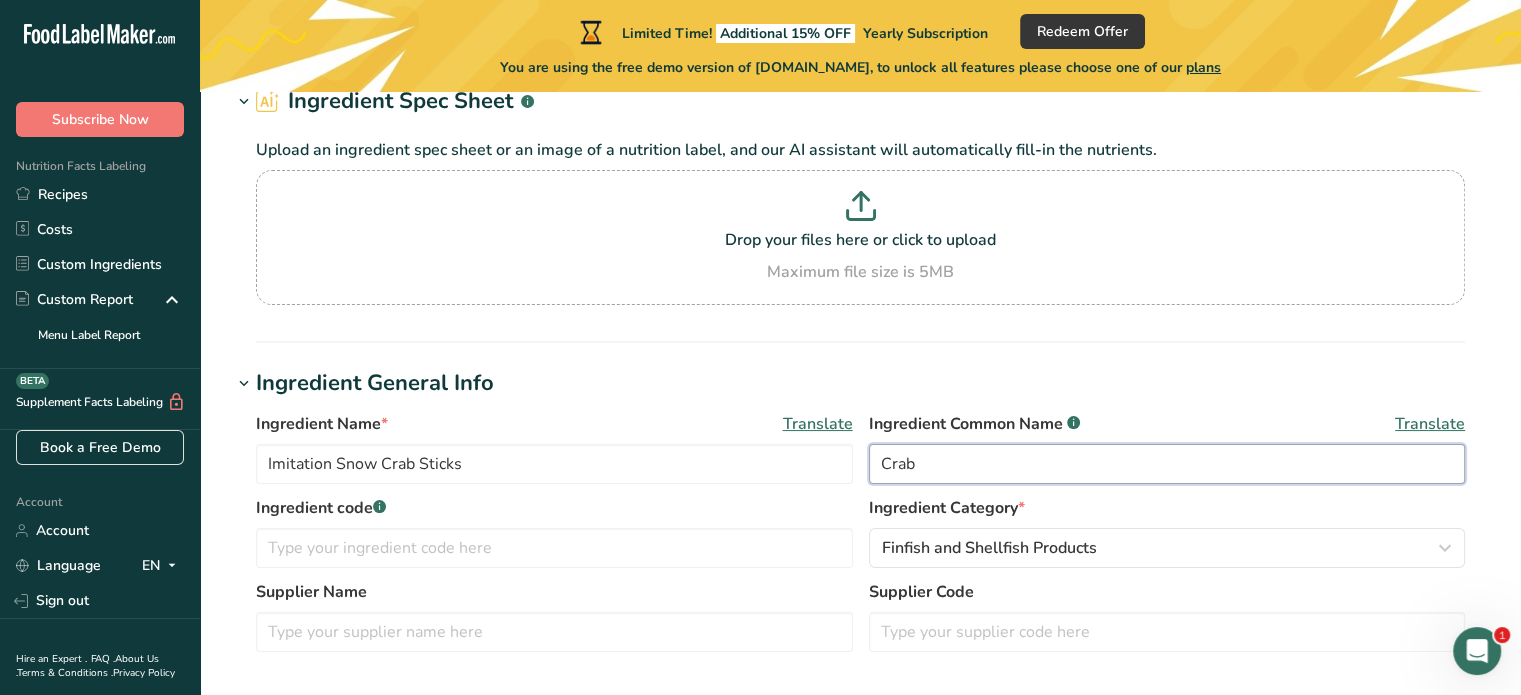 click on "Crab" at bounding box center (1167, 464) 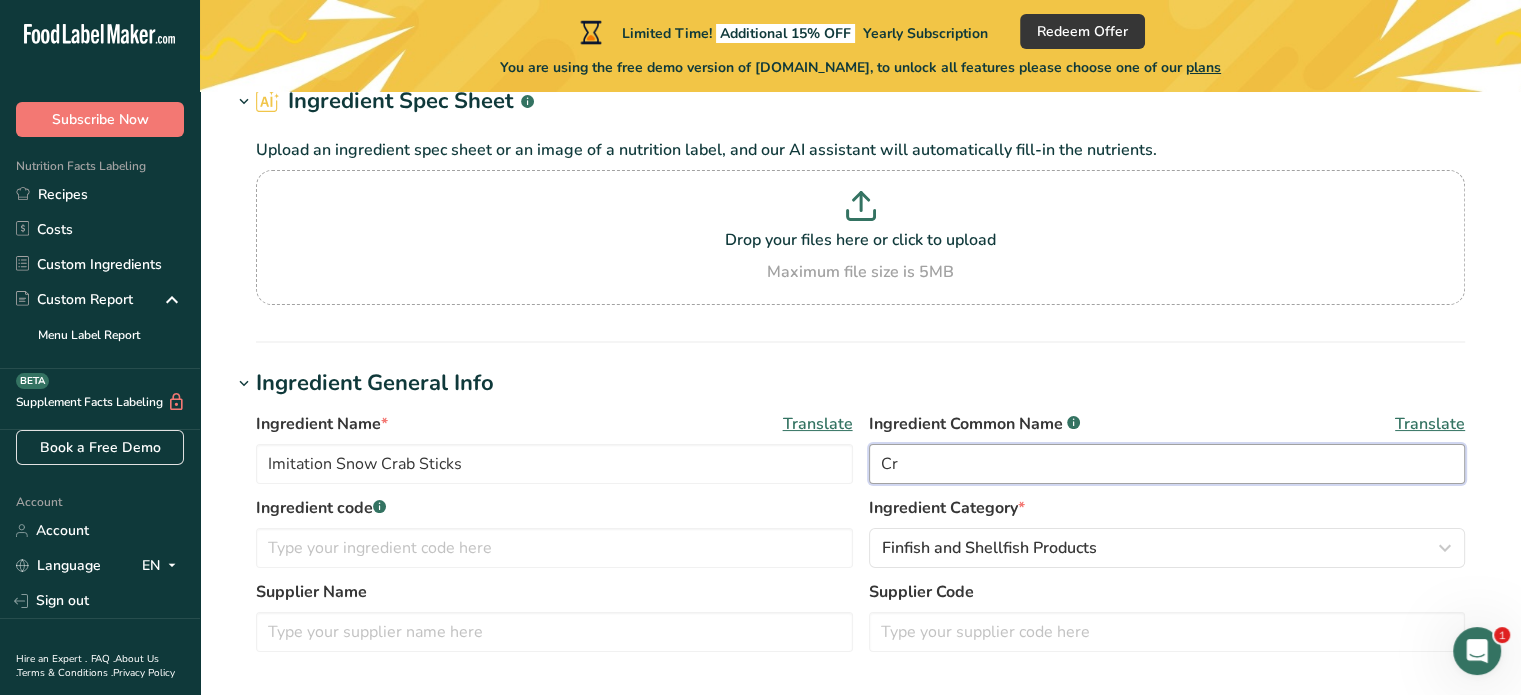 type on "C" 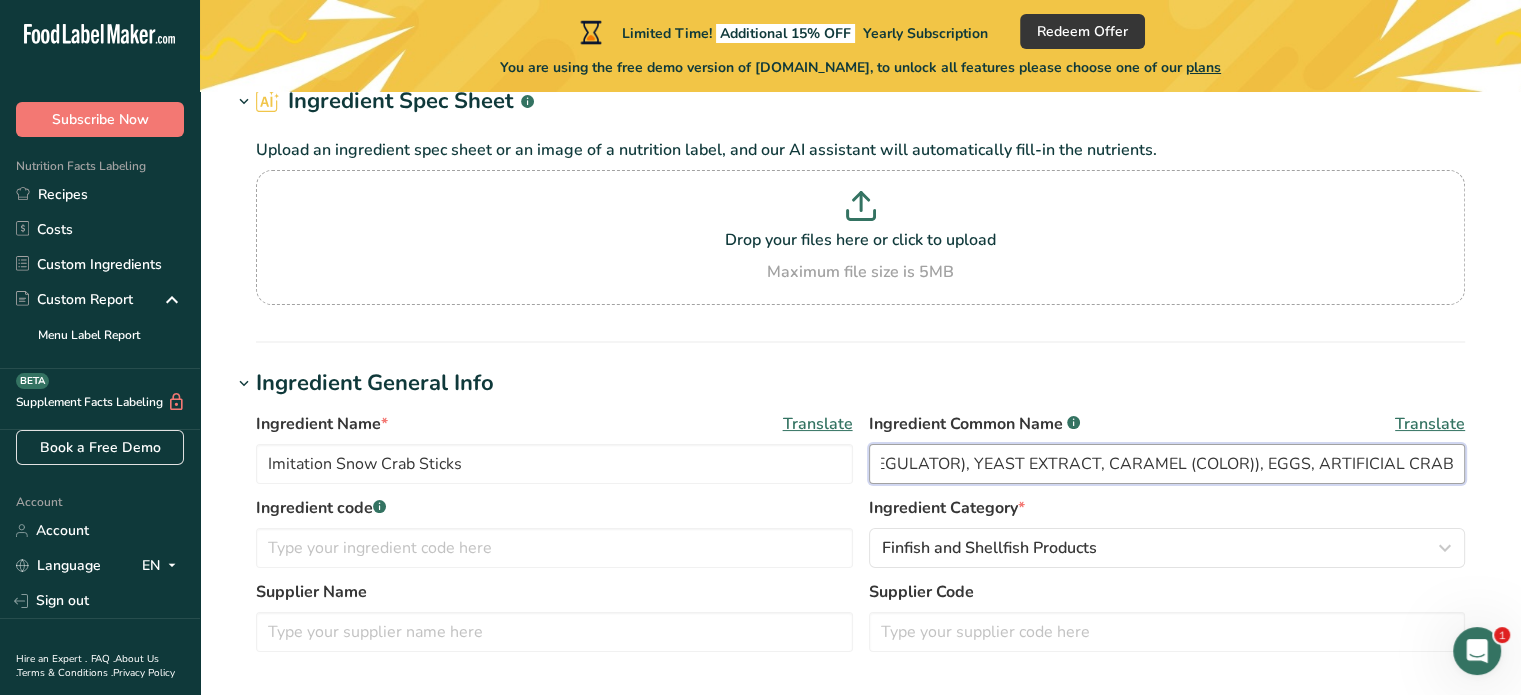 scroll, scrollTop: 0, scrollLeft: 2107, axis: horizontal 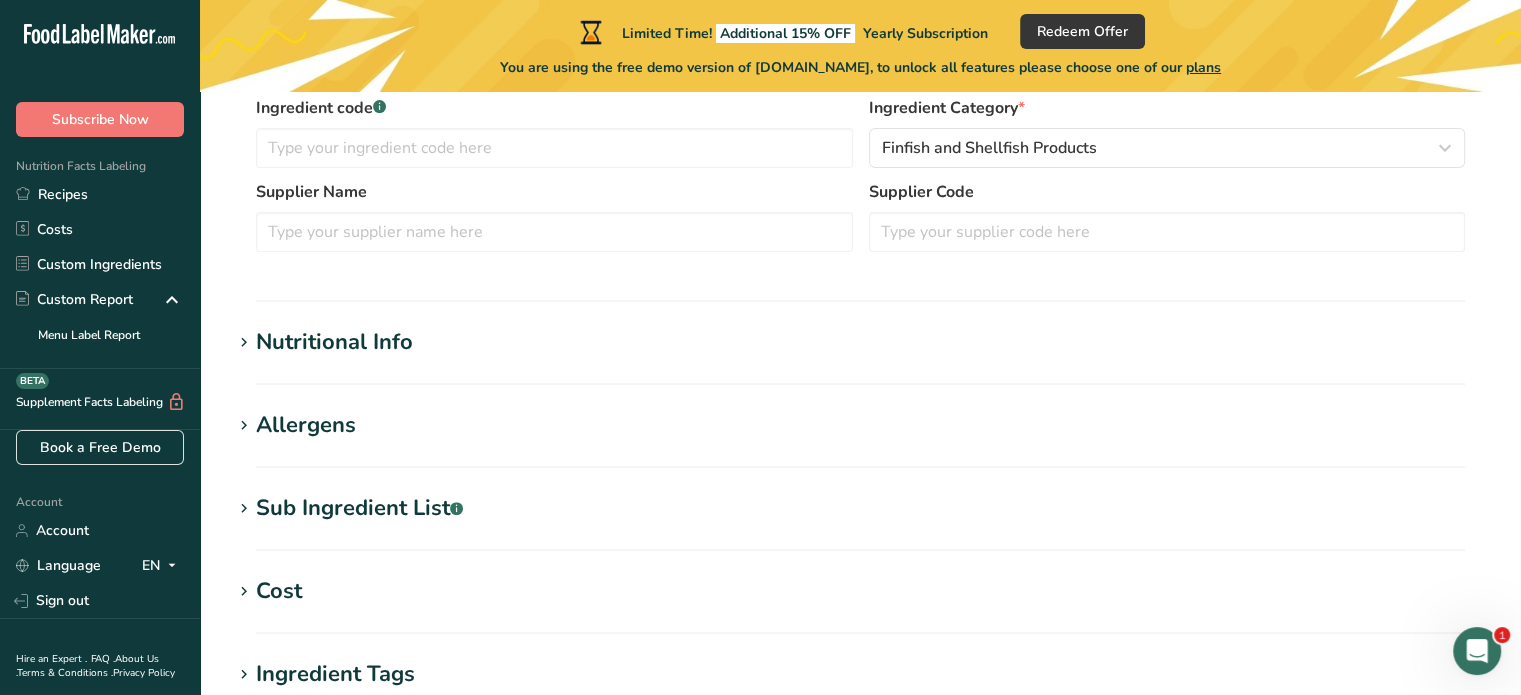 type on "FISH PROTEIN 51% ([PERSON_NAME] AND/OR PACIFIC [PERSON_NAME]), WHEAT STARCH, SUGAR, EGGWHITE, PEA STARCH, SALT, POTATO STARCH, JAPANESE SWEET SAUCE (GLUCOSE SYRUP, WATER, [MEDICAL_DATA] (ACIDITY REGULATOR), [MEDICAL_DATA] (ACIDITY REGULATOR), YEAST EXTRACT, CARAMEL (COLOR)), EGGS, ARTIFICIAL CRAB FLAVOR, LYCOPENE (COLOR)." 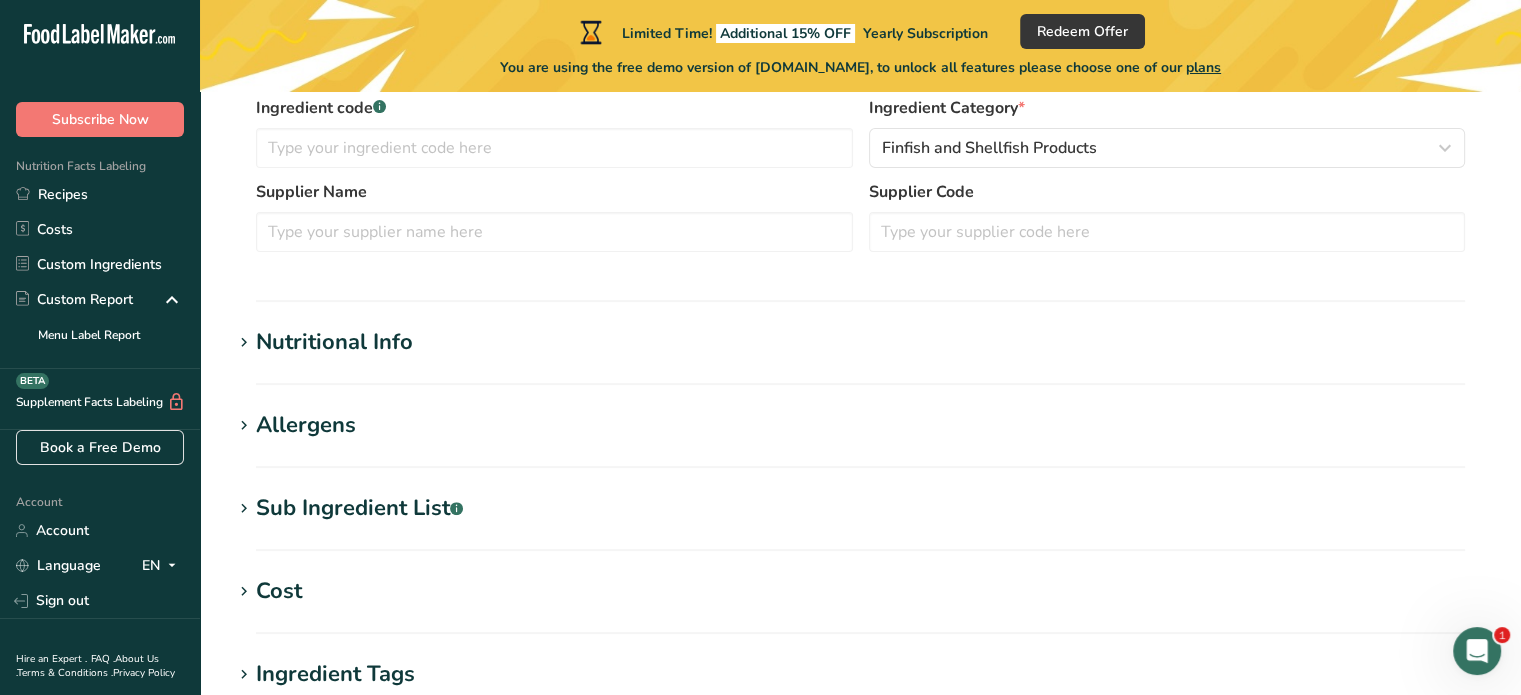 scroll, scrollTop: 0, scrollLeft: 0, axis: both 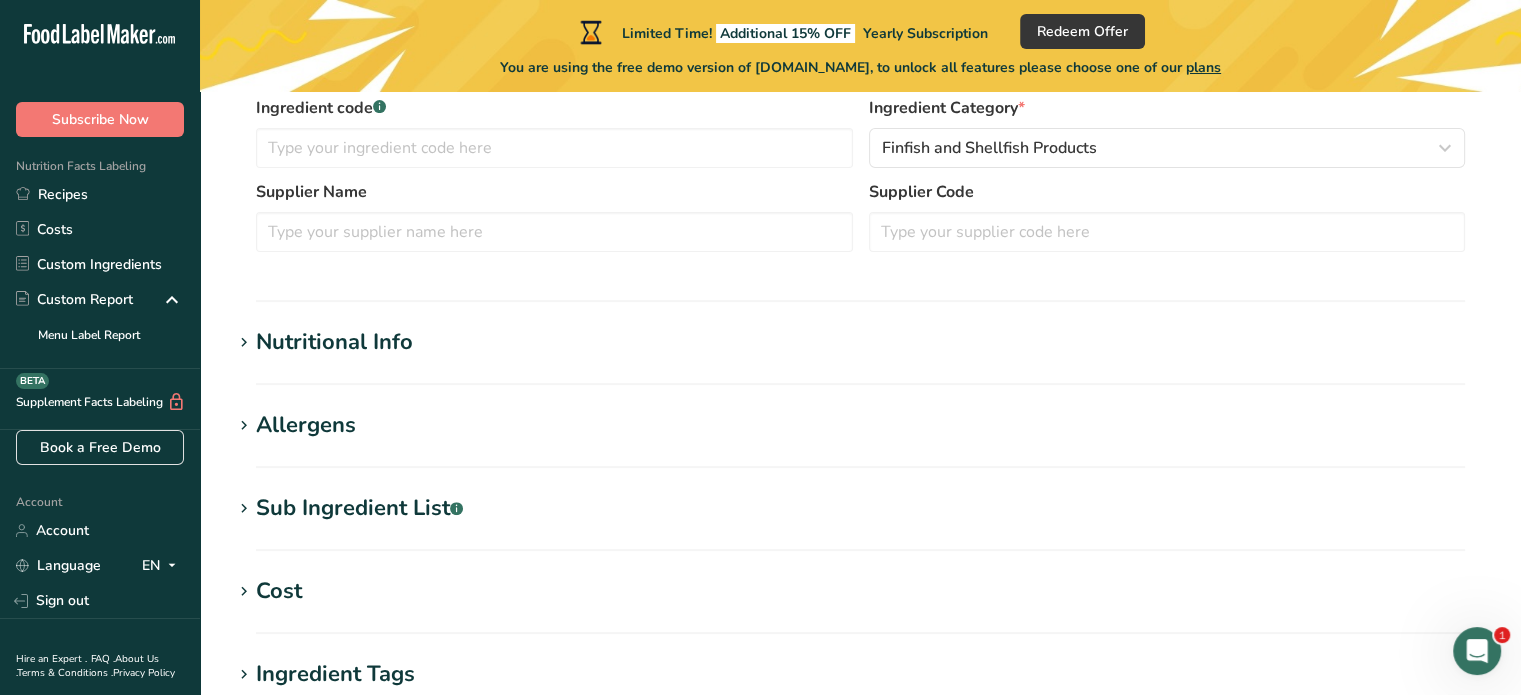 click at bounding box center [244, 426] 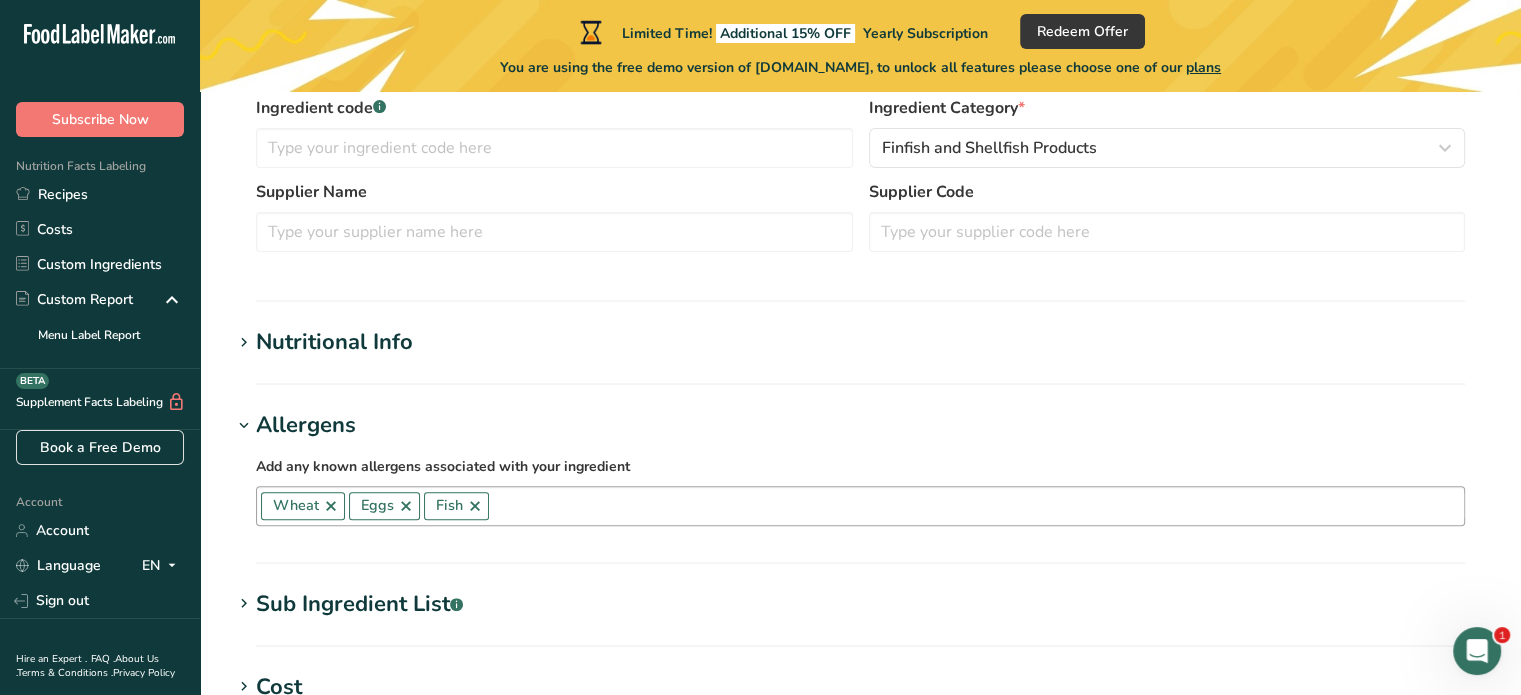 click at bounding box center (475, 506) 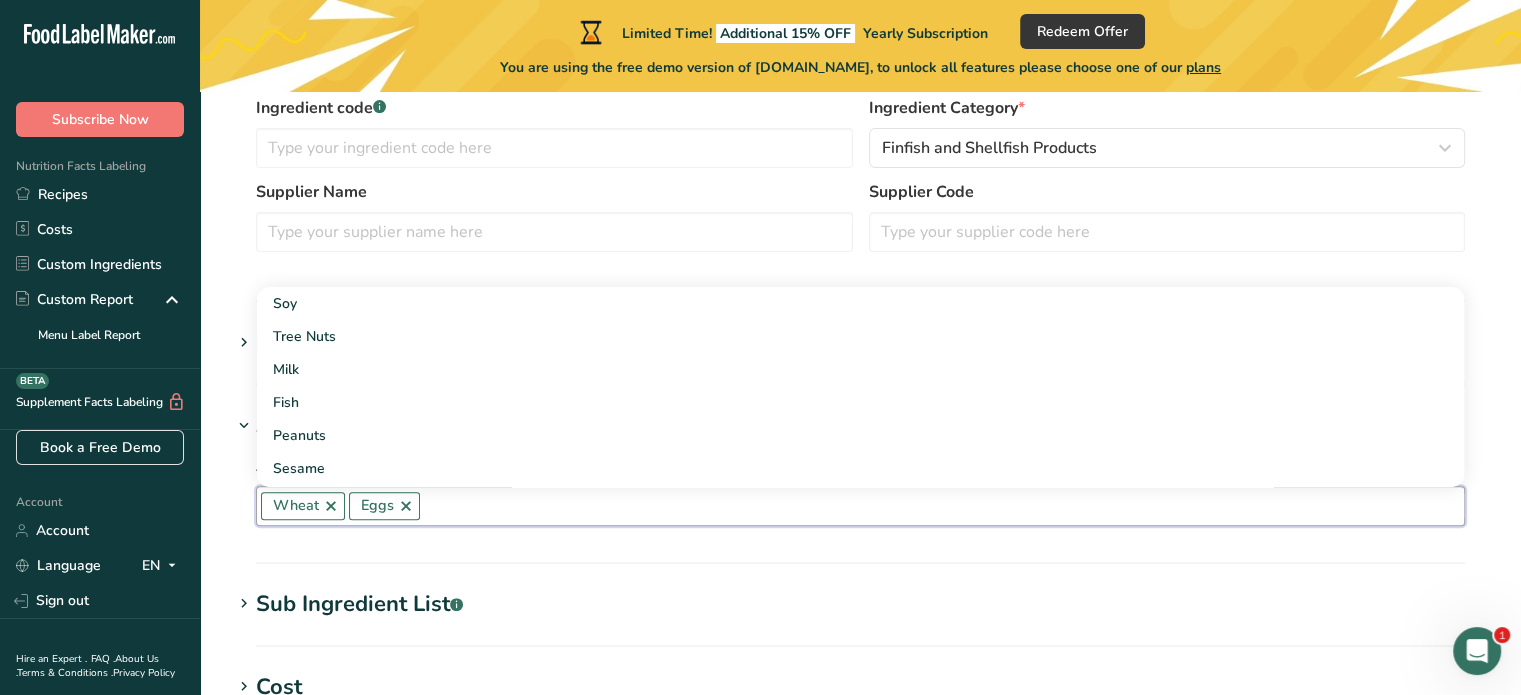 click at bounding box center (406, 506) 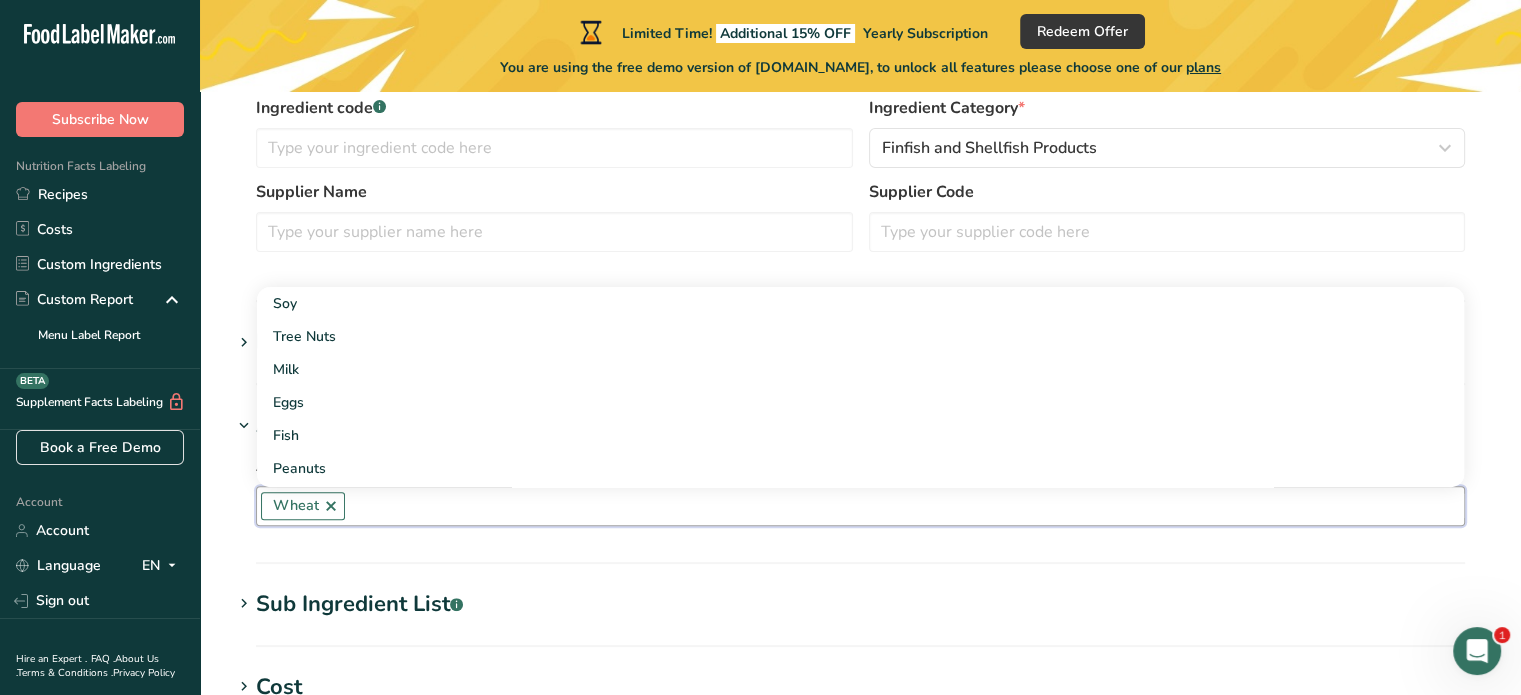 click at bounding box center (331, 506) 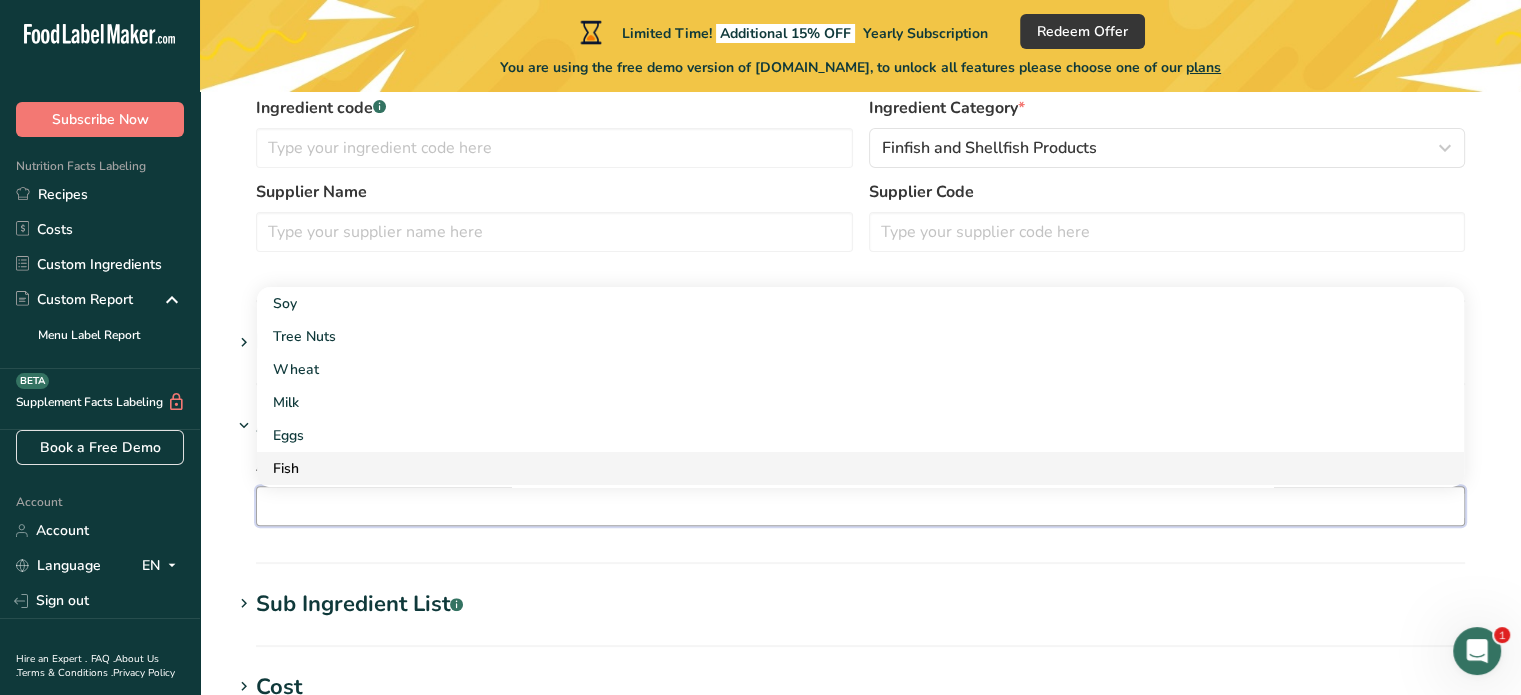 click on "Fish" at bounding box center (844, 468) 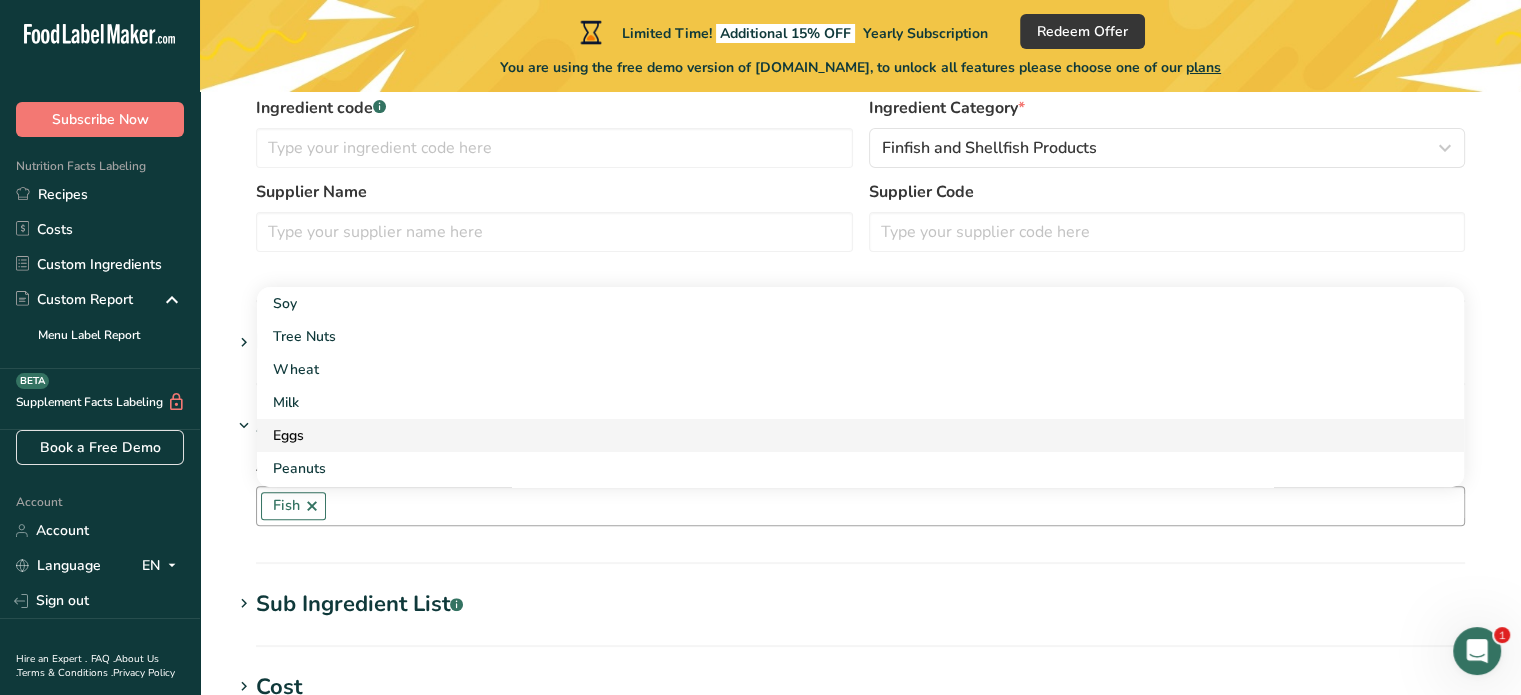 click on "Eggs" at bounding box center (844, 435) 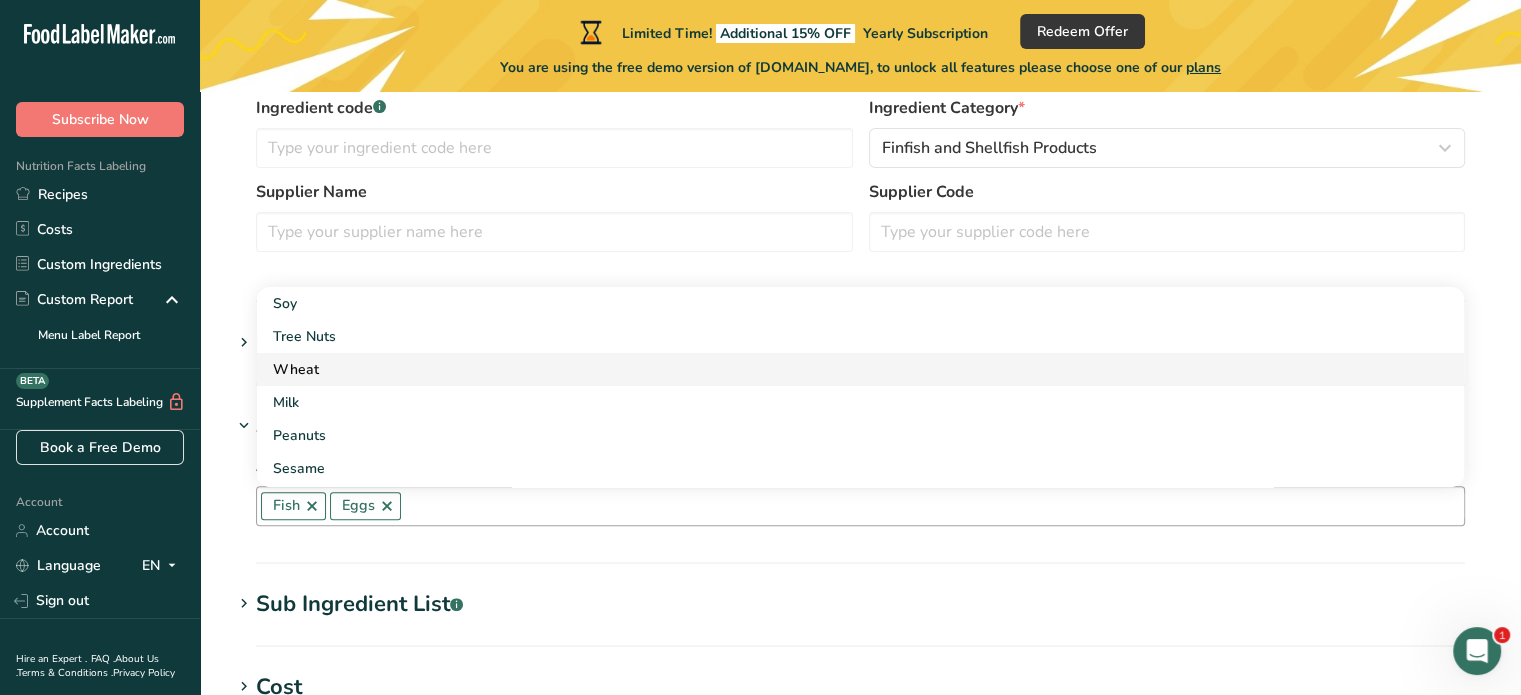 click on "Wheat" at bounding box center (844, 369) 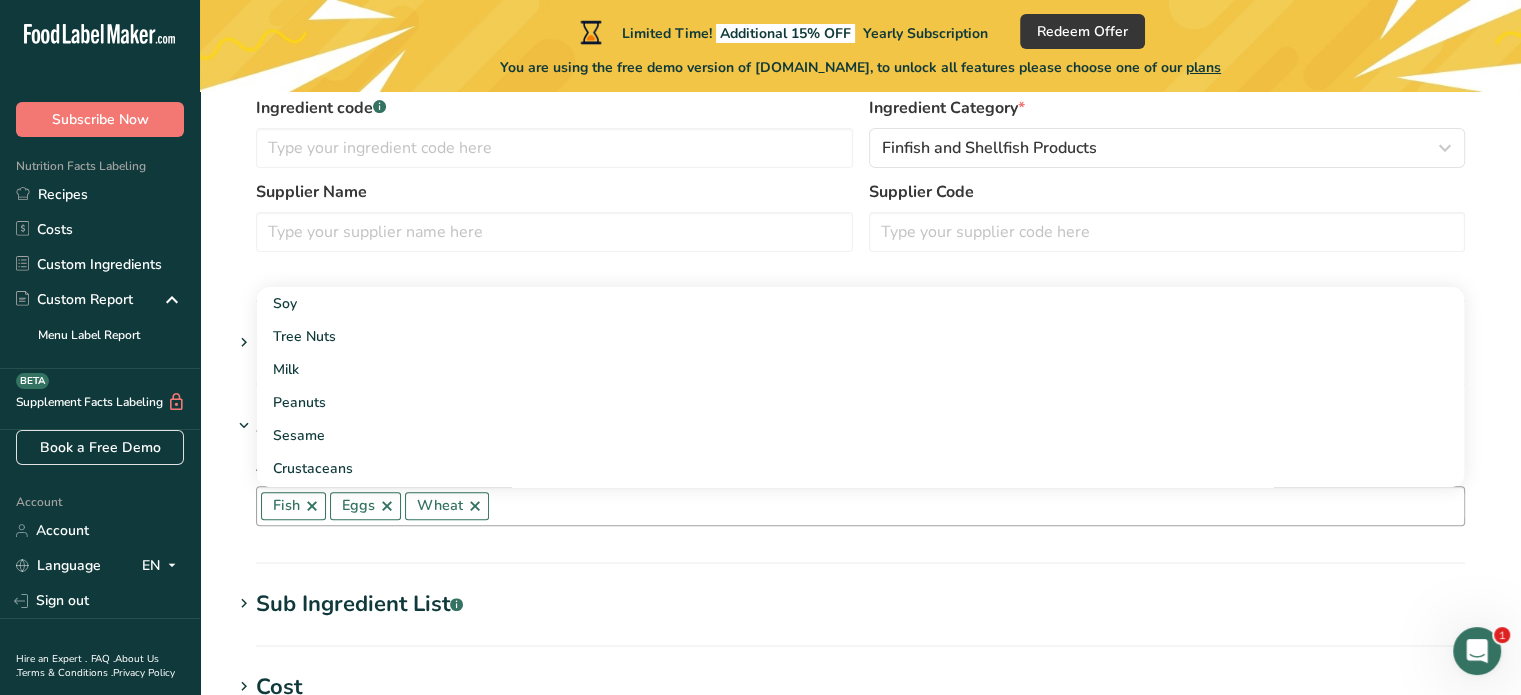 scroll, scrollTop: 600, scrollLeft: 0, axis: vertical 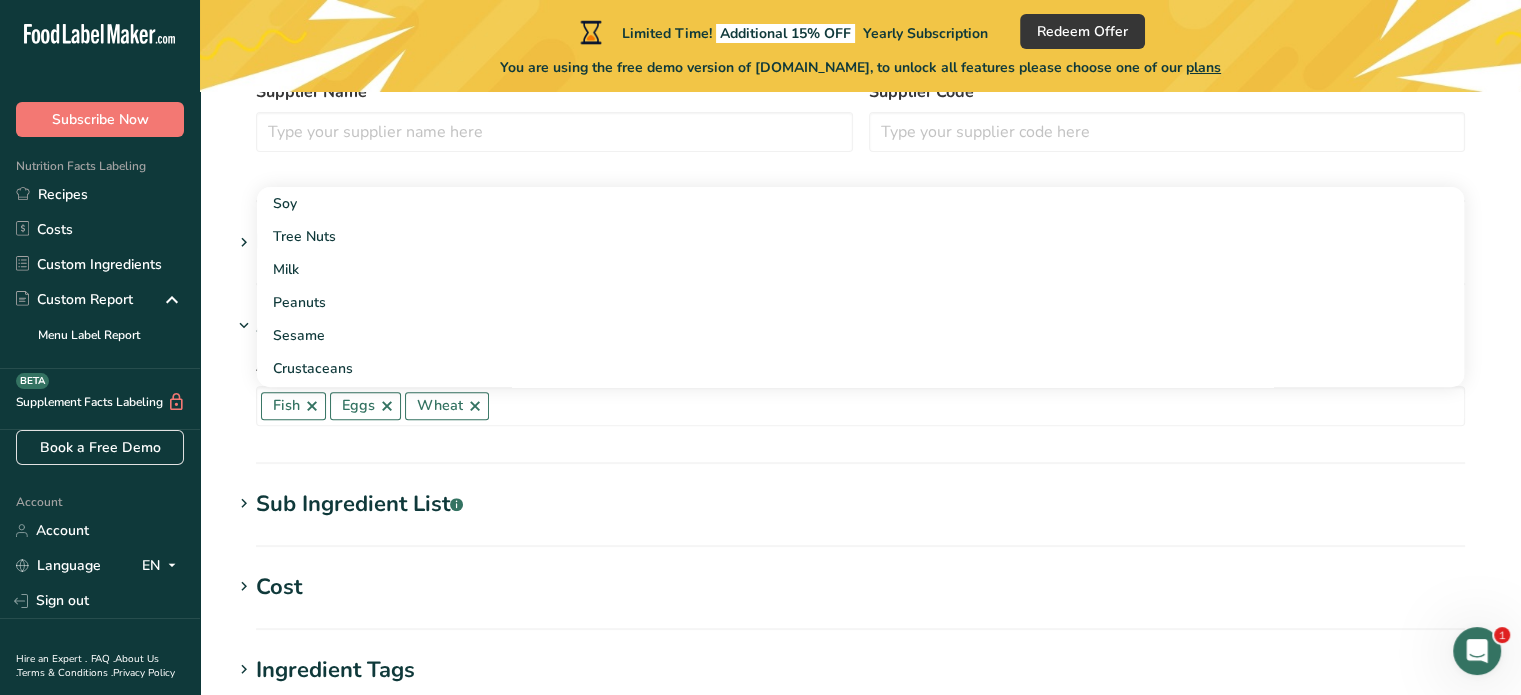 click at bounding box center [244, 504] 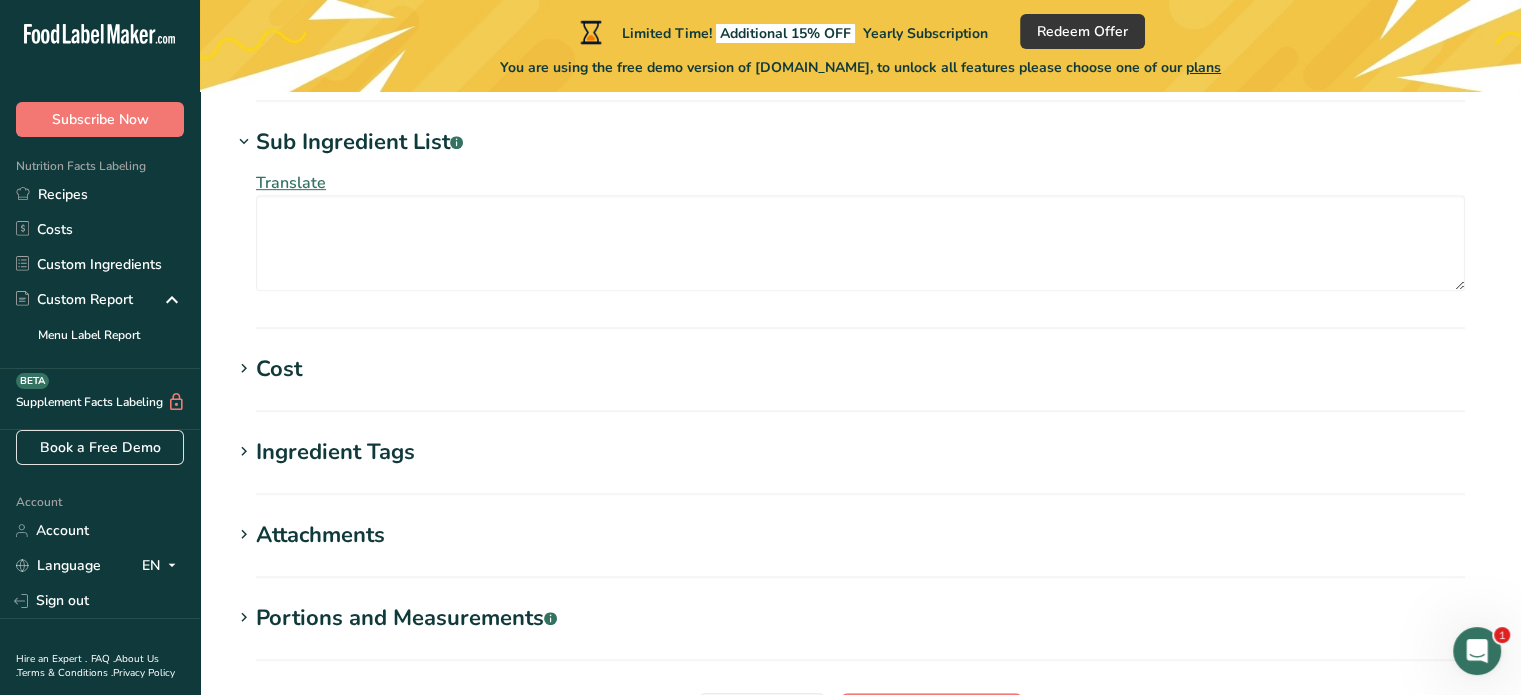 scroll, scrollTop: 1168, scrollLeft: 0, axis: vertical 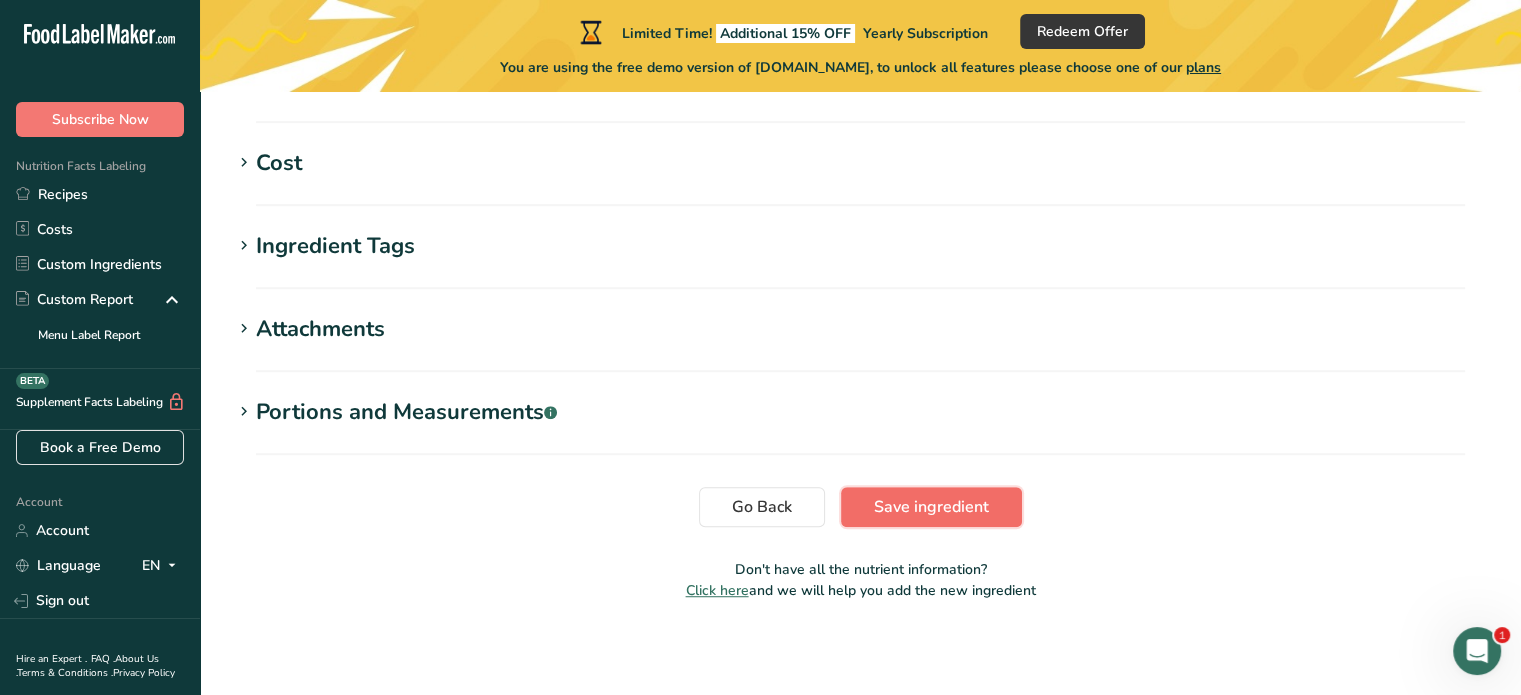 click on "Save ingredient" at bounding box center (931, 507) 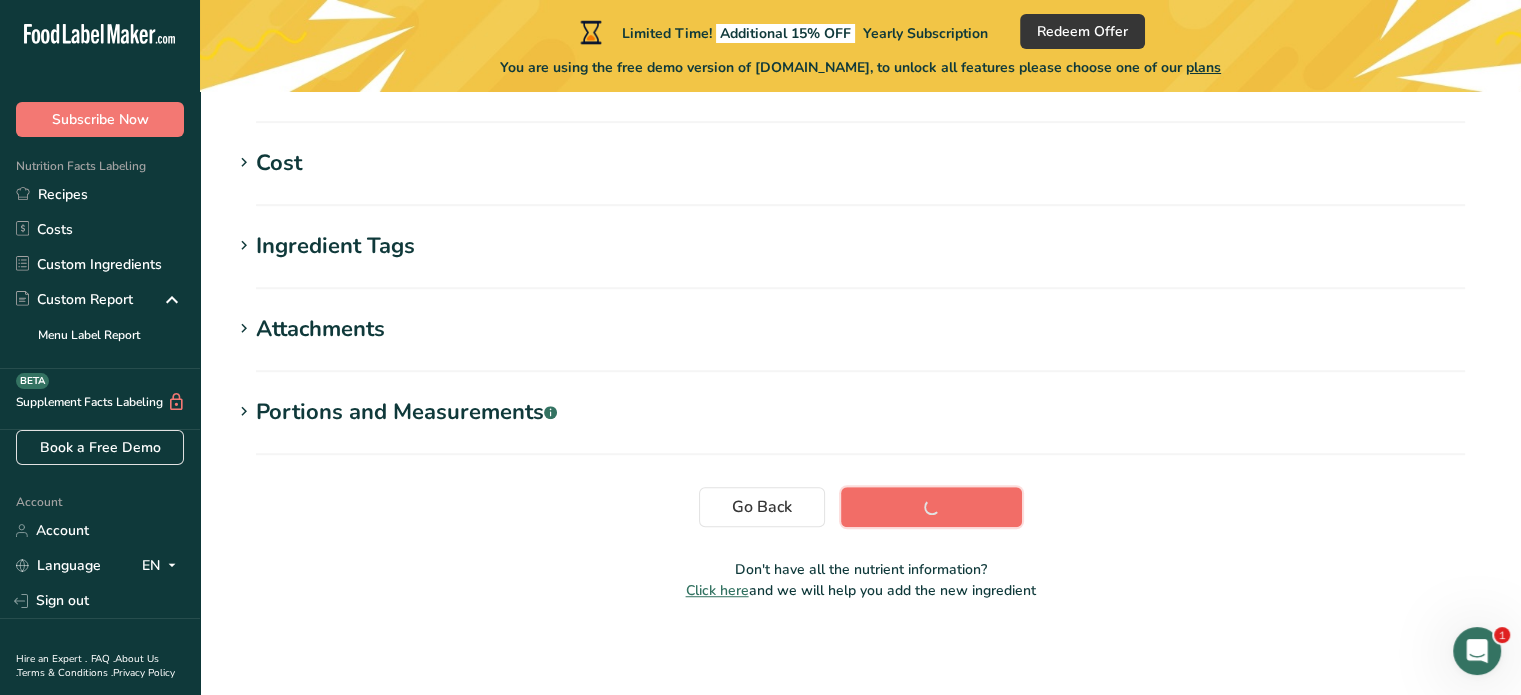 scroll, scrollTop: 455, scrollLeft: 0, axis: vertical 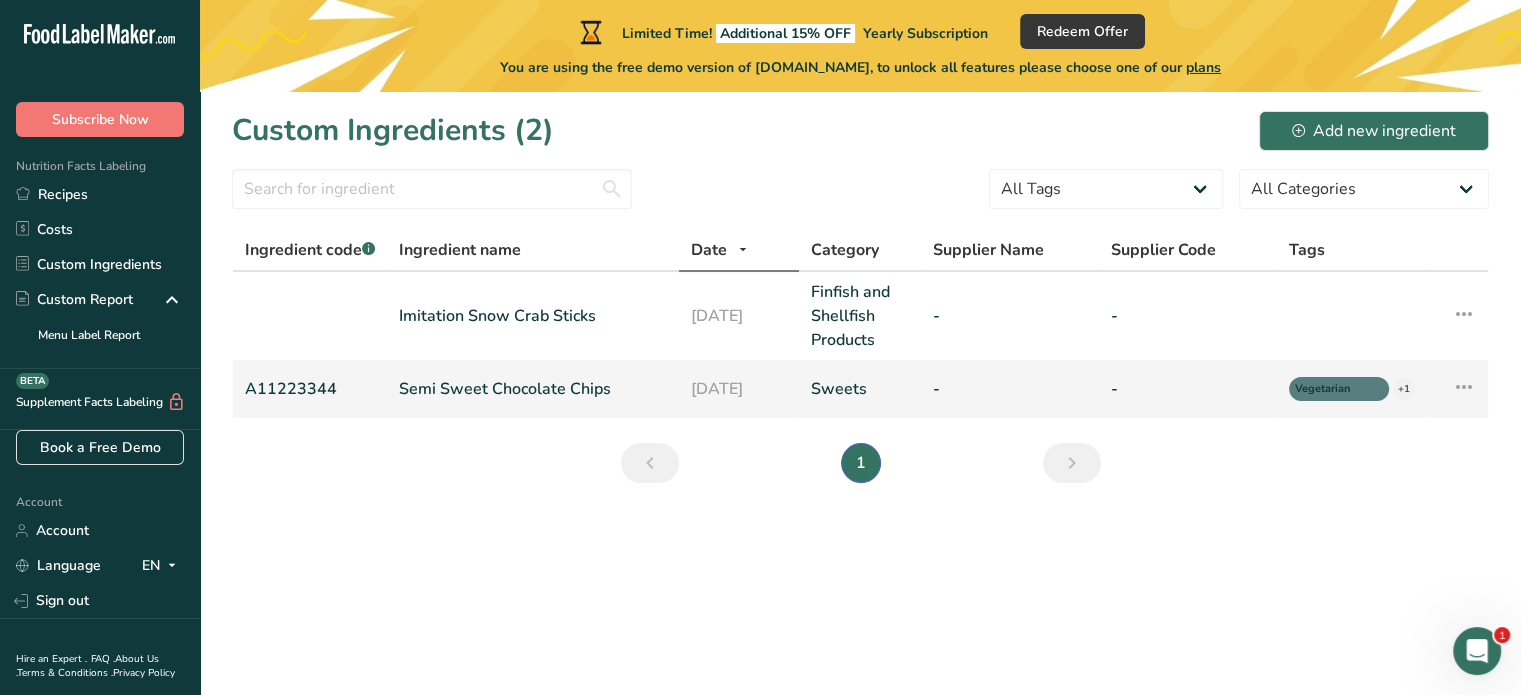click at bounding box center [1464, 387] 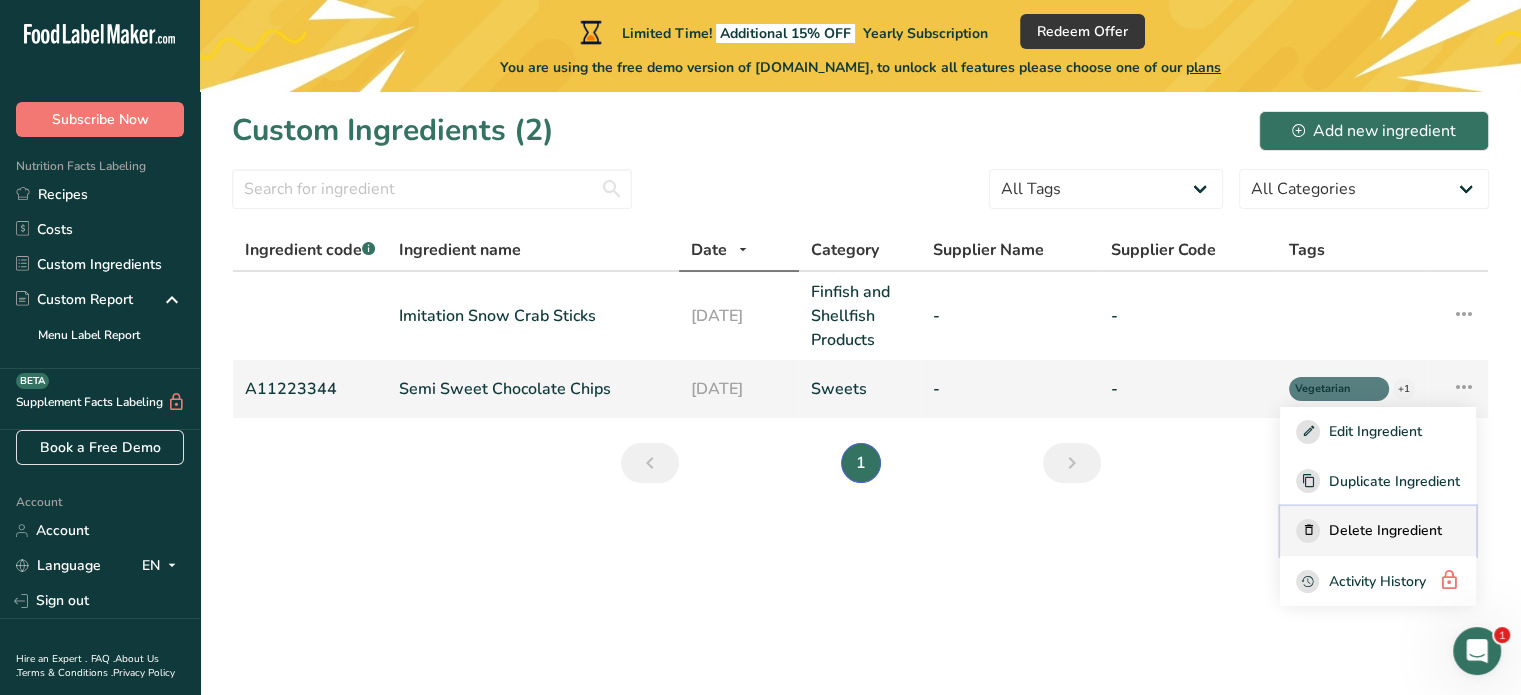 click on "Delete Ingredient" at bounding box center (1384, 530) 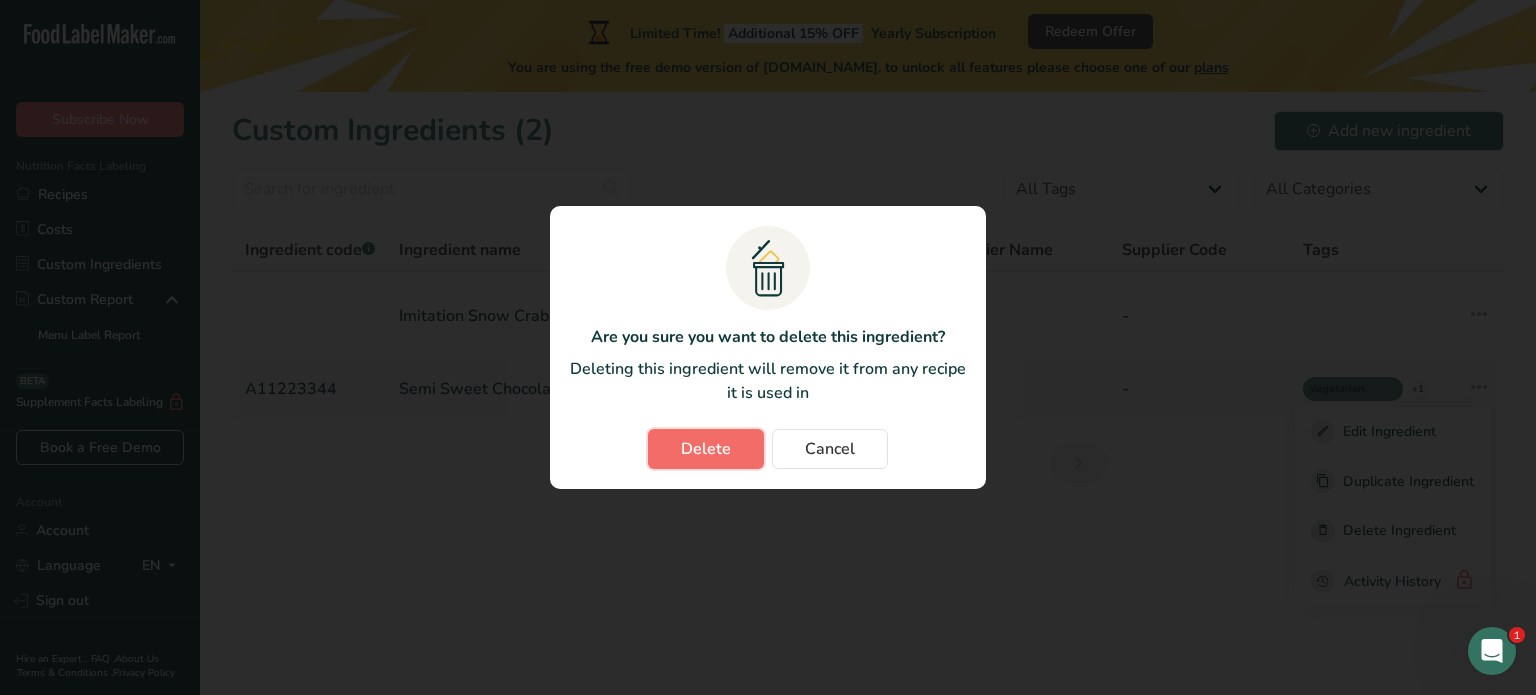 click on "Delete" at bounding box center [706, 449] 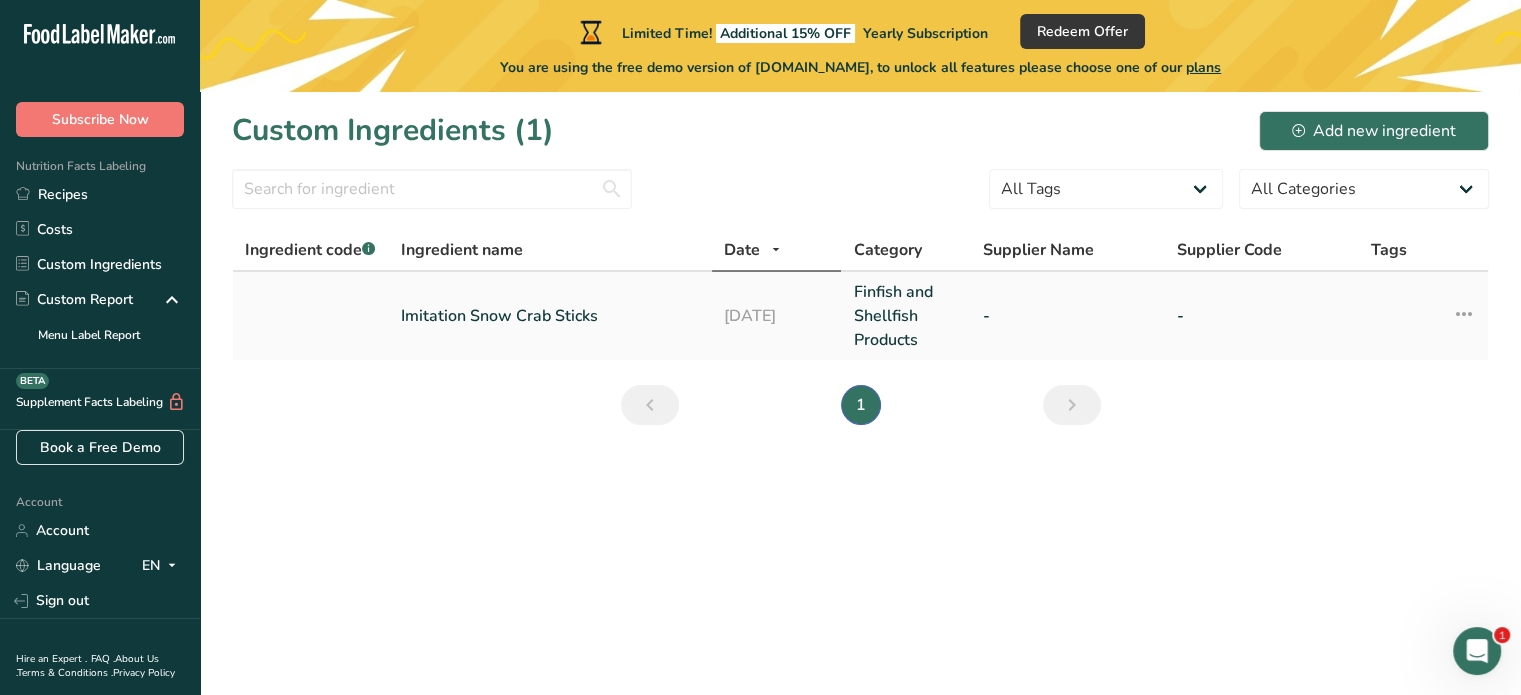 click on "Finfish and Shellfish Products" at bounding box center (905, 316) 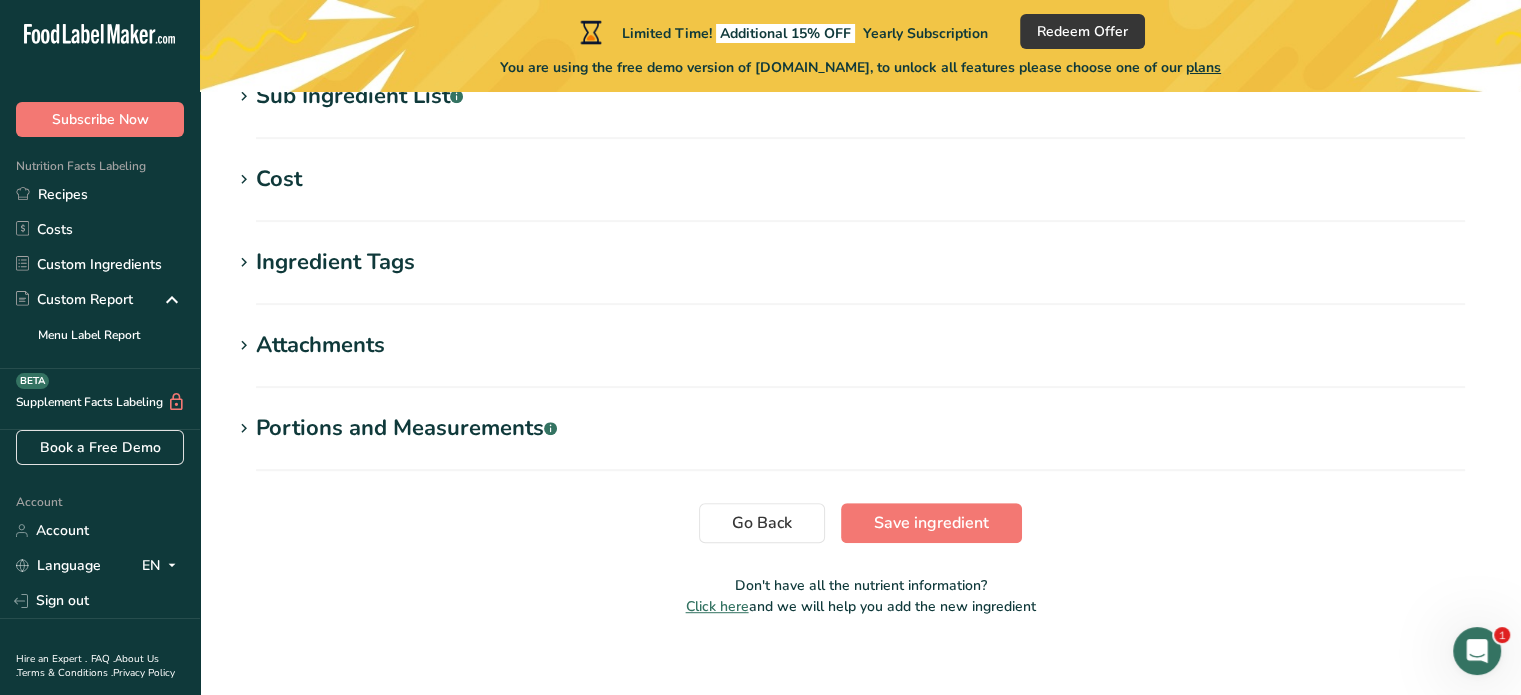 scroll, scrollTop: 929, scrollLeft: 0, axis: vertical 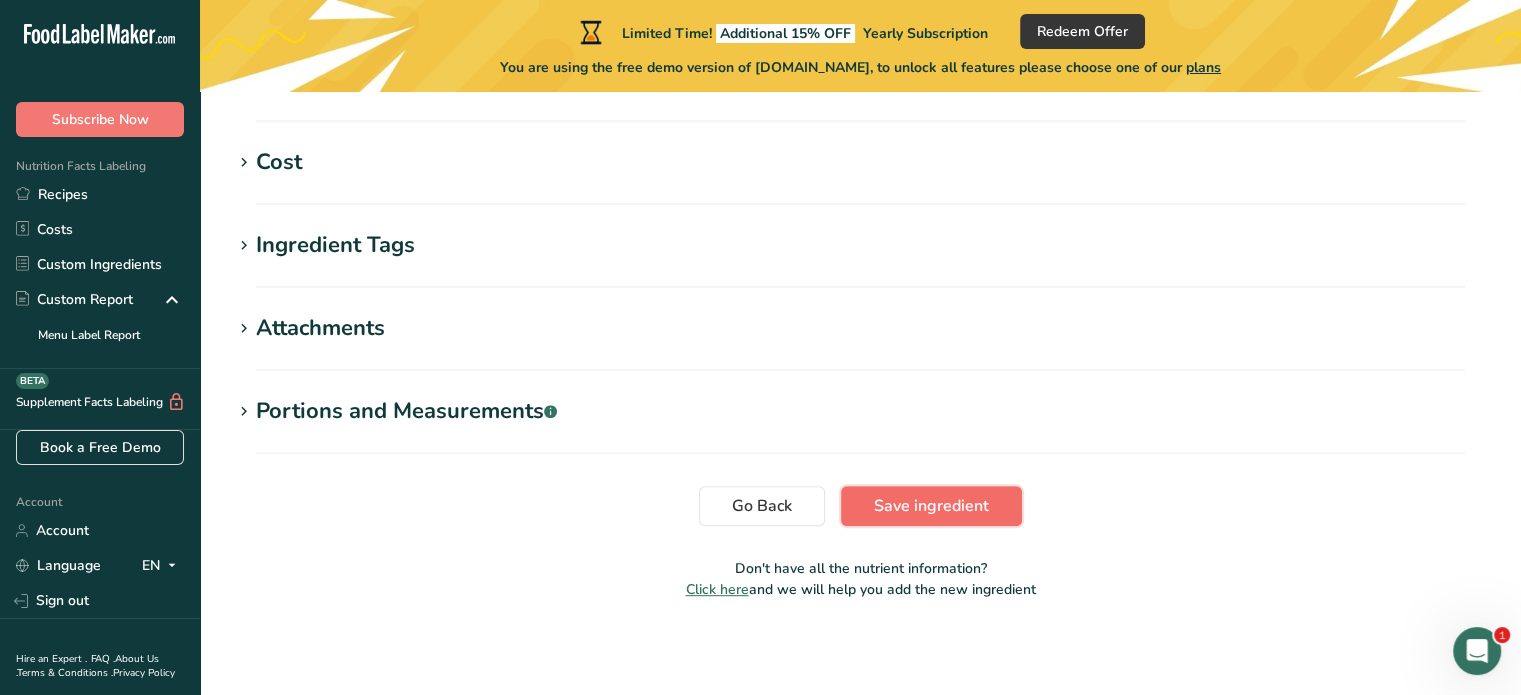 click on "Save ingredient" at bounding box center [931, 506] 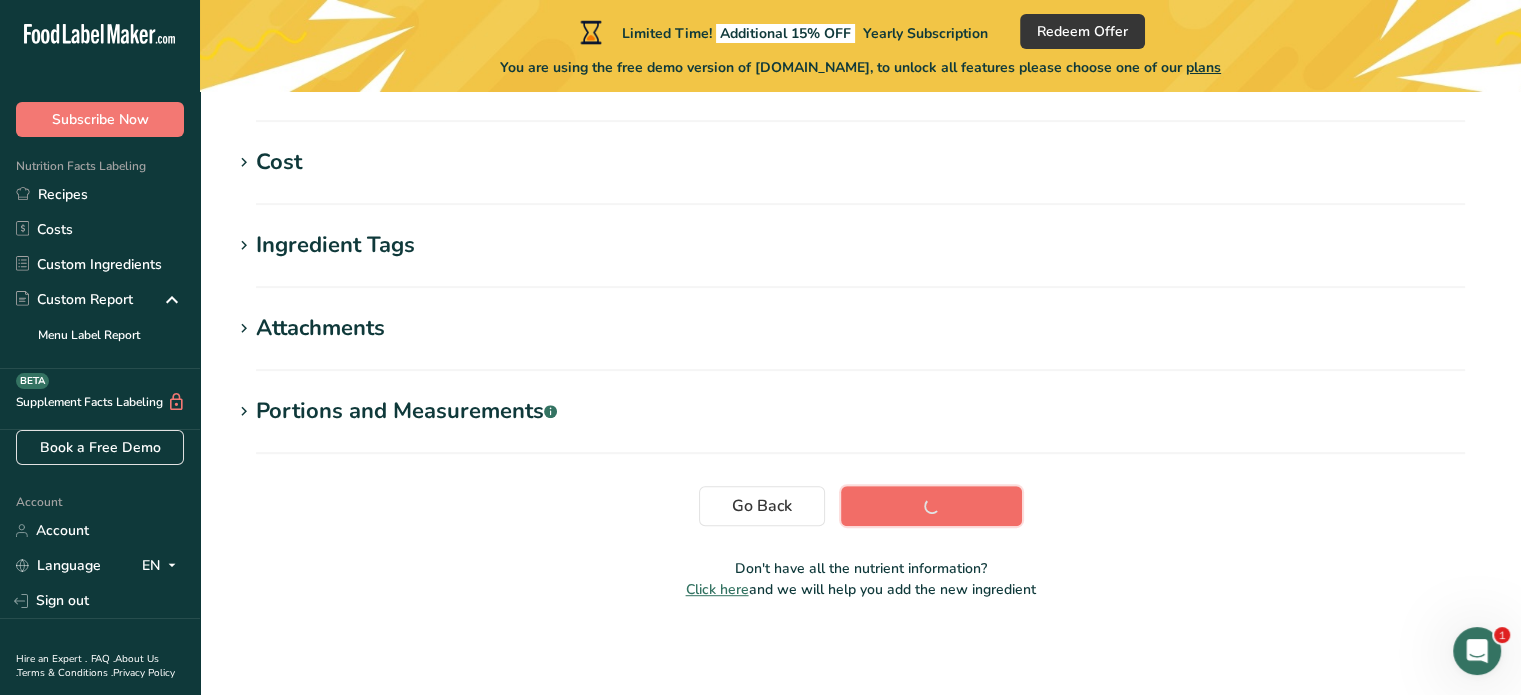 scroll, scrollTop: 455, scrollLeft: 0, axis: vertical 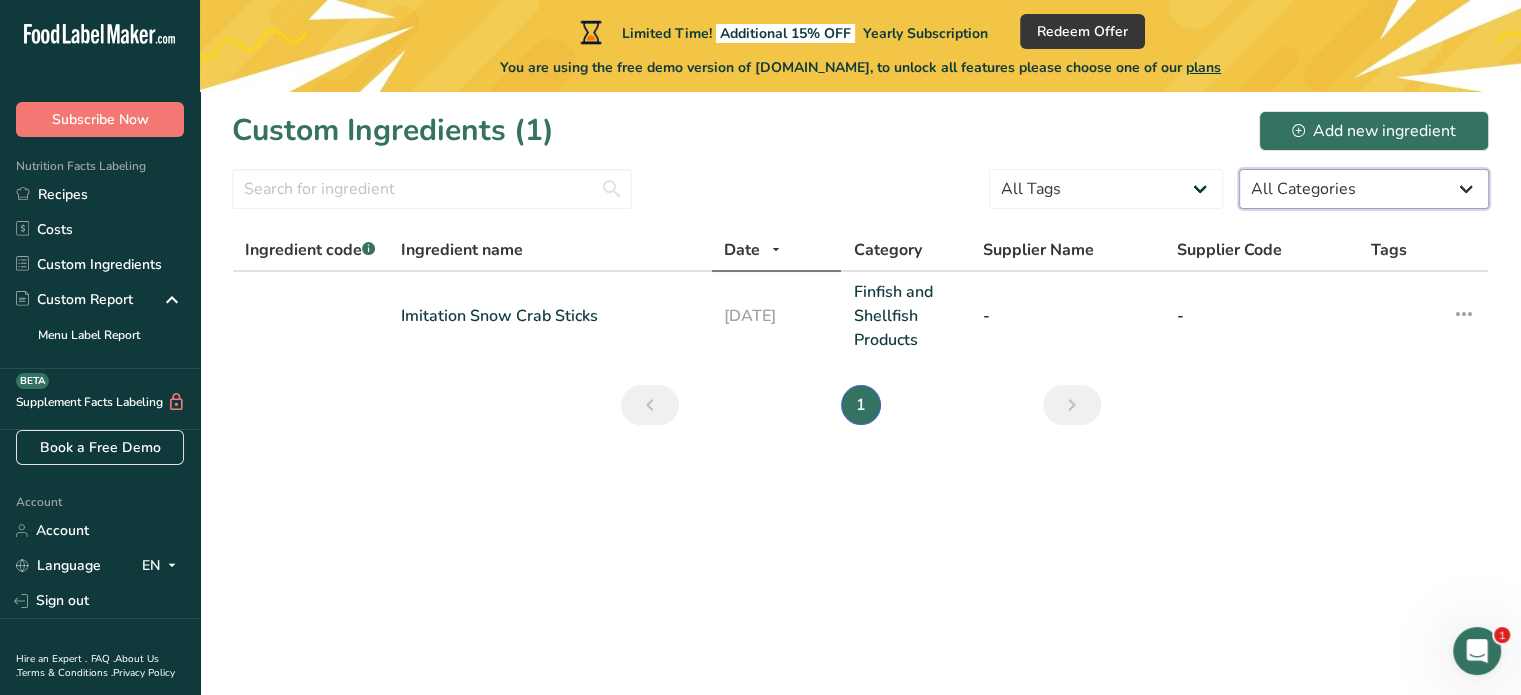 click on "All Categories
[DEMOGRAPHIC_DATA]/[US_STATE][DEMOGRAPHIC_DATA] Foods
Baby Foods
Baked Products
Beef Products
[GEOGRAPHIC_DATA]
Branded Food Products Database
Breakfast Cereals
Cereal Grains and Pasta
Custom User Ingredient
Dairy and Egg Products
Fast Foods
Fats and Oils
Finfish and Shellfish Products
Food Additives and Flavours
Fruits and Fruit Juices
Lamb, Veal, and Game Products
Legumes and Legume Products
Meals, Entrees, and Side Dishes
Nut and Seed Products" at bounding box center (1364, 189) 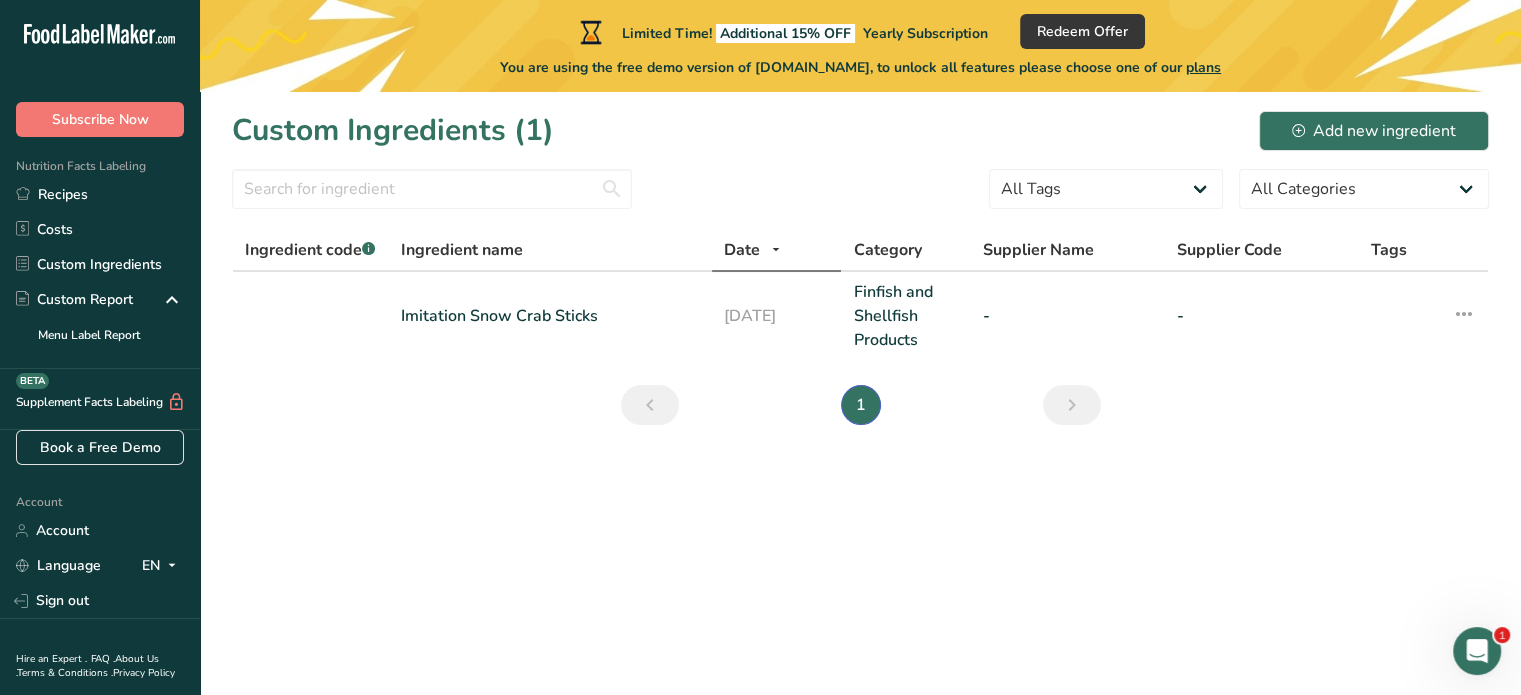 click on "Custom Ingredients
(1)
Add new ingredient
All Tags
Source of Antioxidants
[MEDICAL_DATA] Effect
Source of Omega 3
Plant-based Protein
Dairy free
Gluten free
Vegan
Vegetarian
Soy free
Source of Healthy Fats
Source of B-Vitamins
Organic
Organic Certified
Non-GMO
Kosher Pareve
Kosher Dairy
Halal
No Synthetic Additives
Clean Label
Bio-Engineered
Keto Friendly" at bounding box center [860, 274] 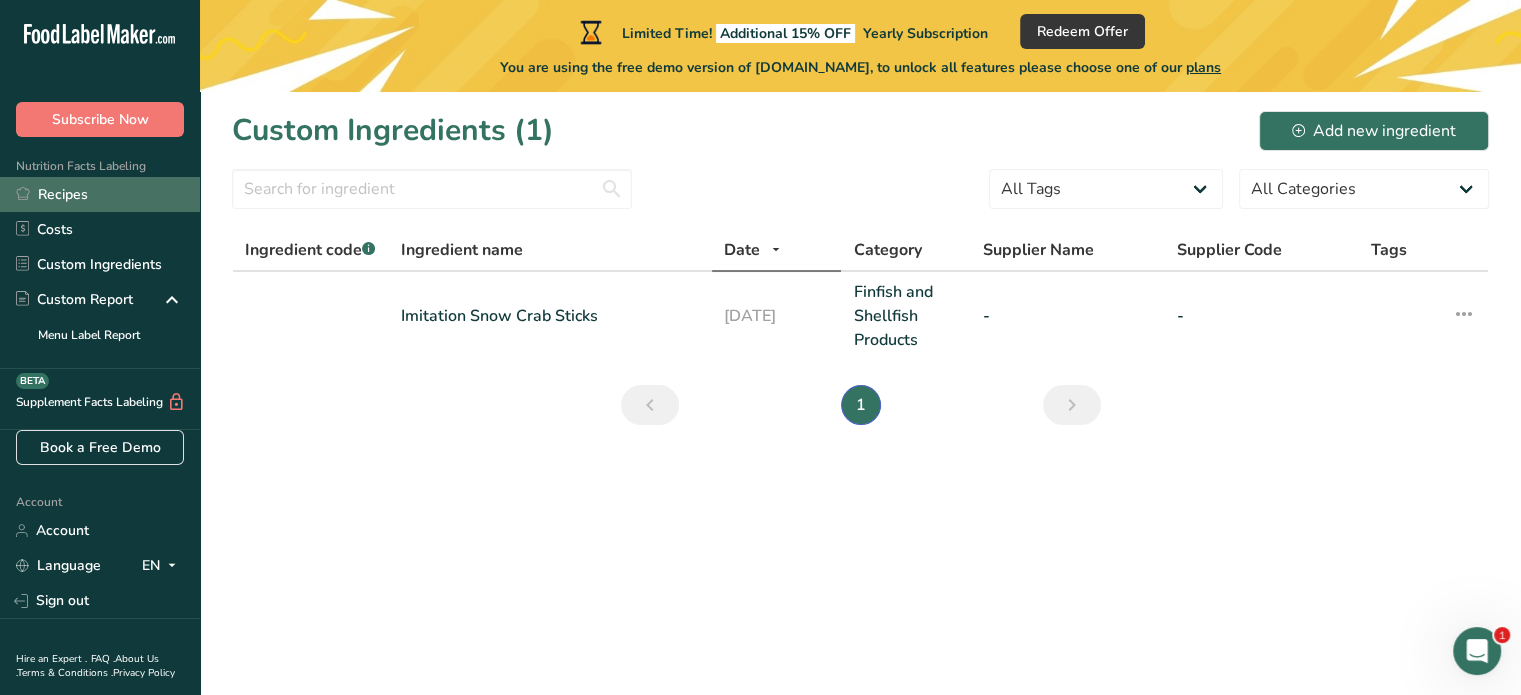 click on "Recipes" at bounding box center (100, 194) 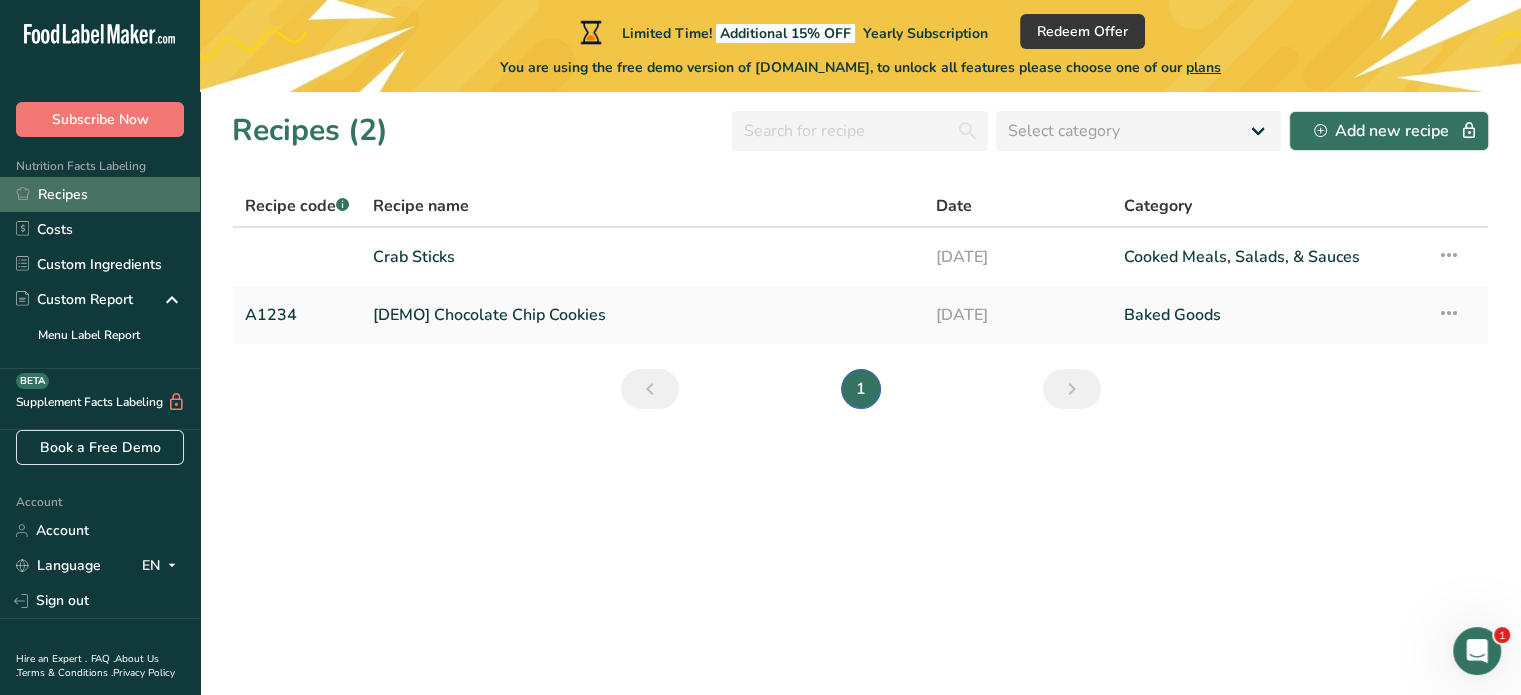 click on "Recipes" at bounding box center (100, 194) 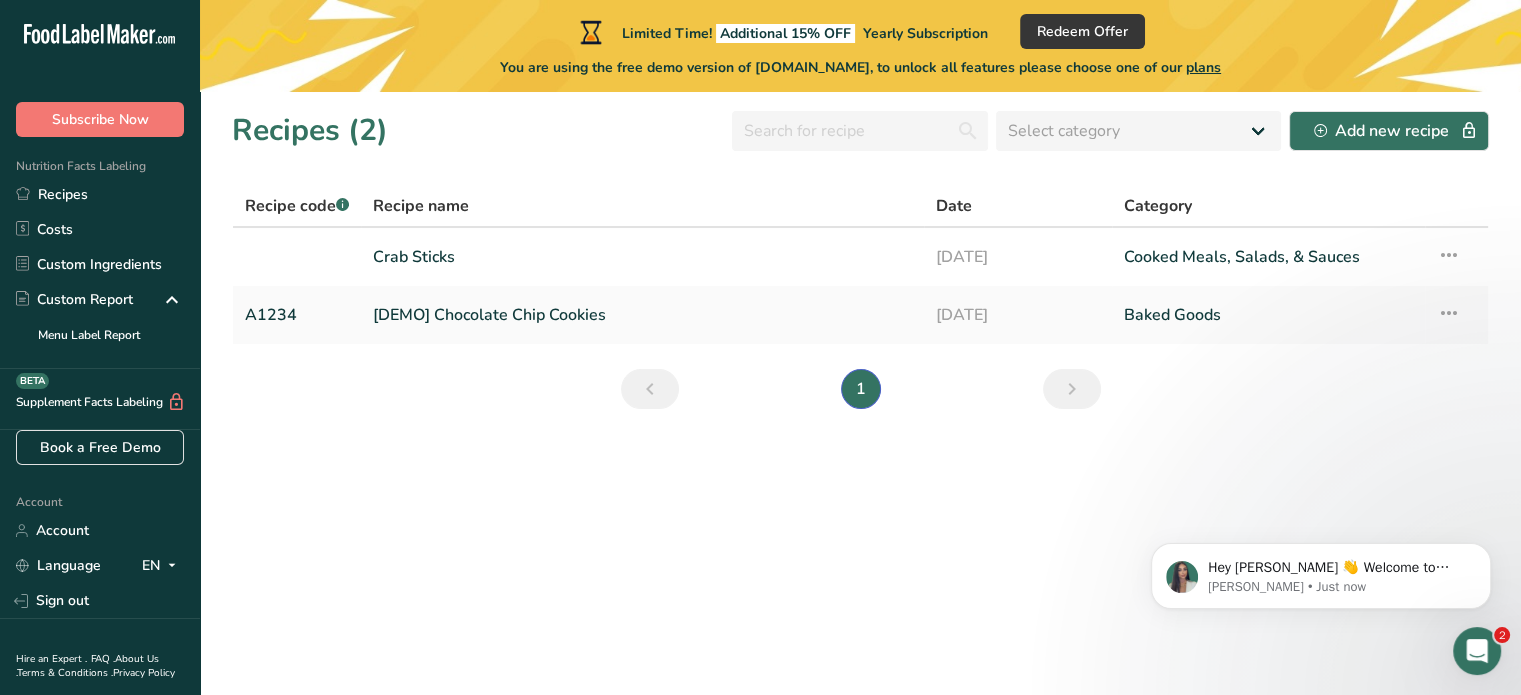 scroll, scrollTop: 0, scrollLeft: 0, axis: both 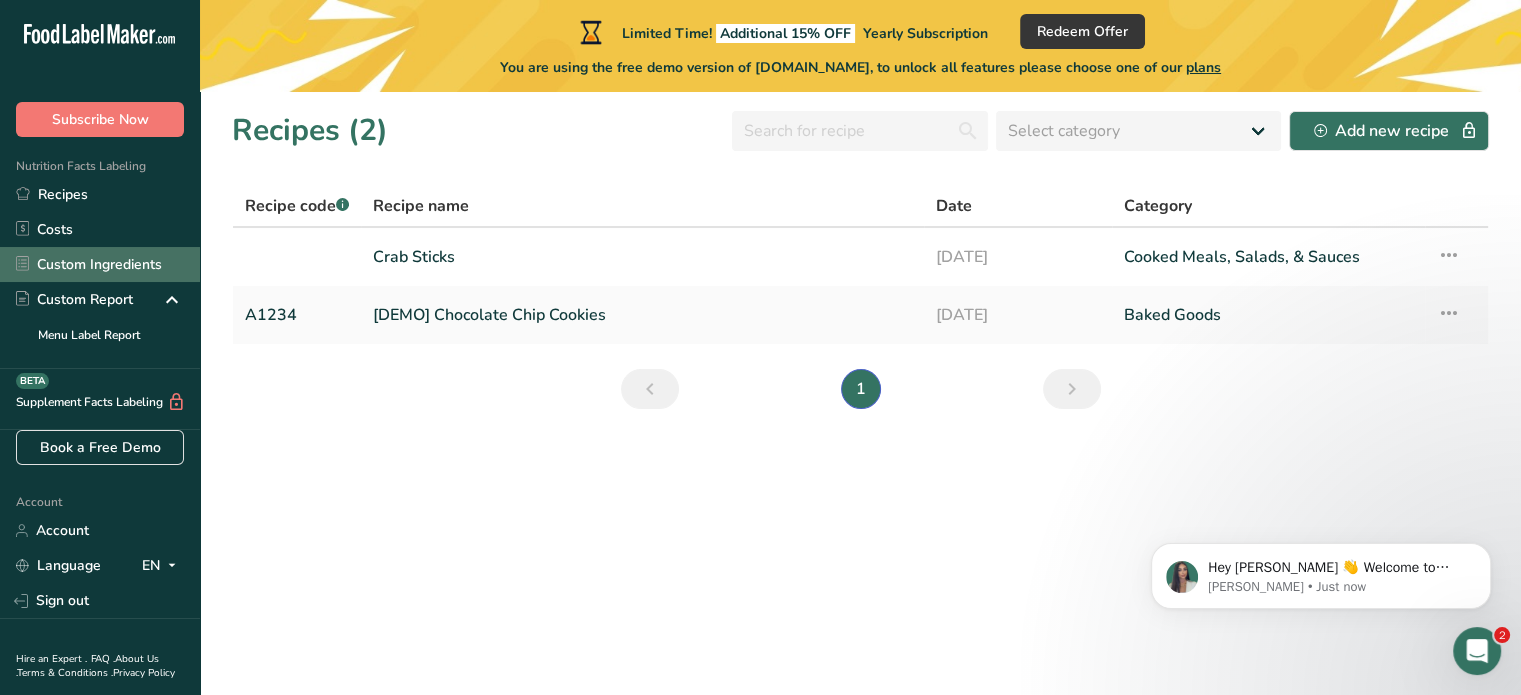 click on "Custom Ingredients" at bounding box center [100, 264] 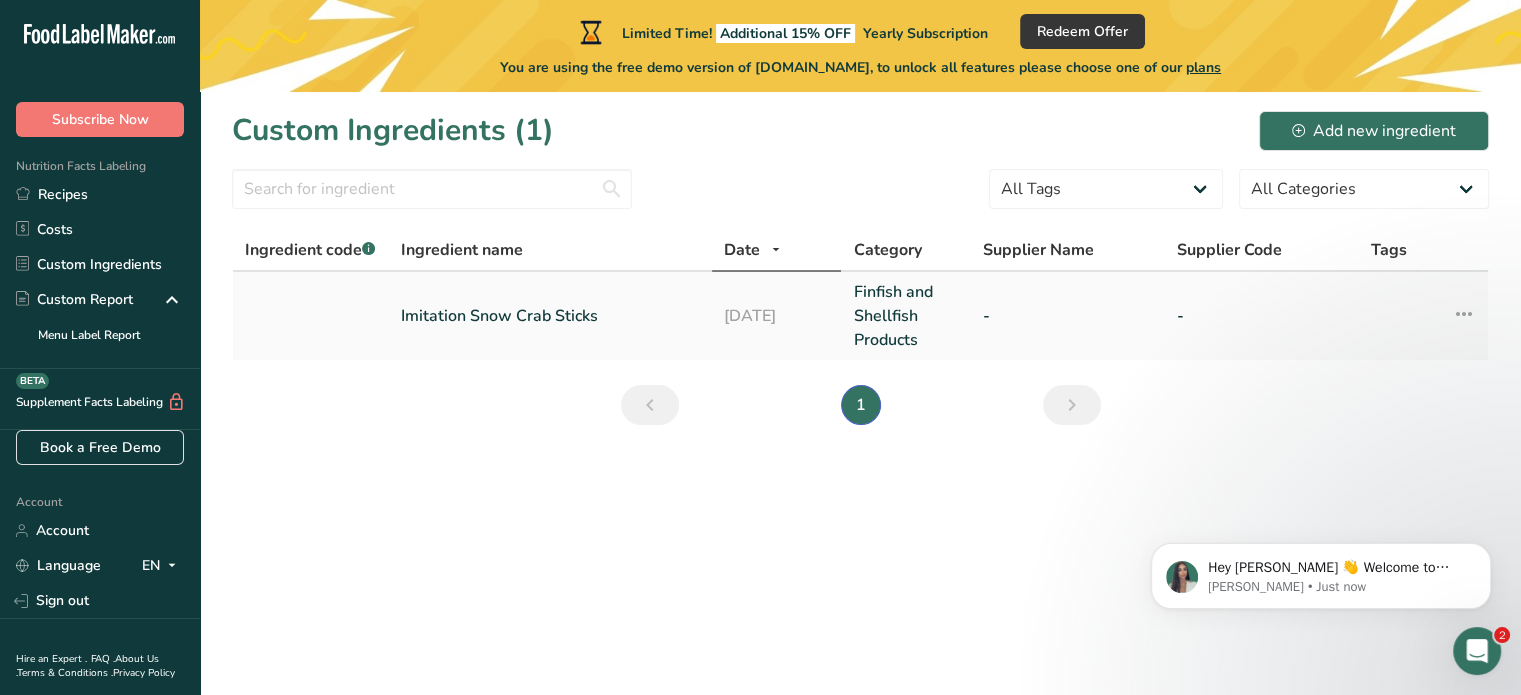 click on "Imitation Snow Crab Sticks" at bounding box center [550, 316] 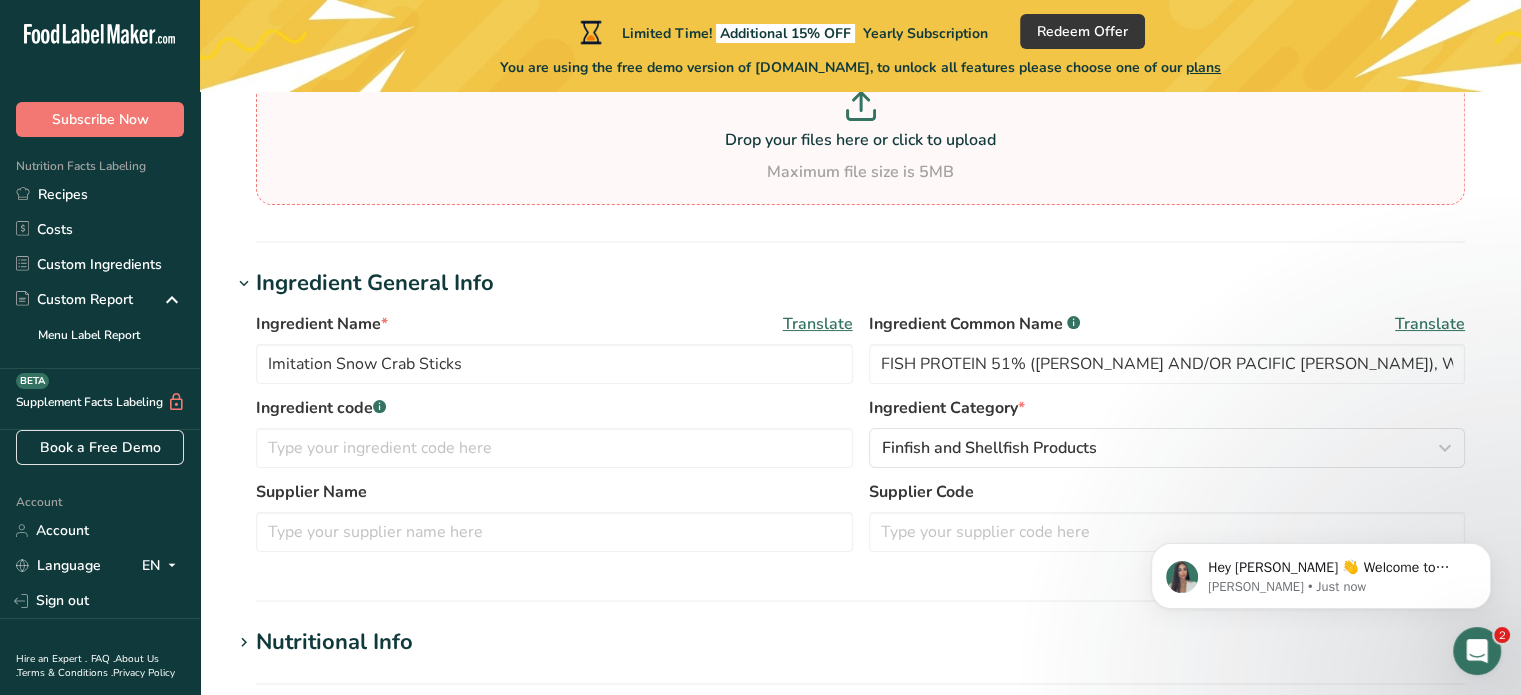 scroll, scrollTop: 929, scrollLeft: 0, axis: vertical 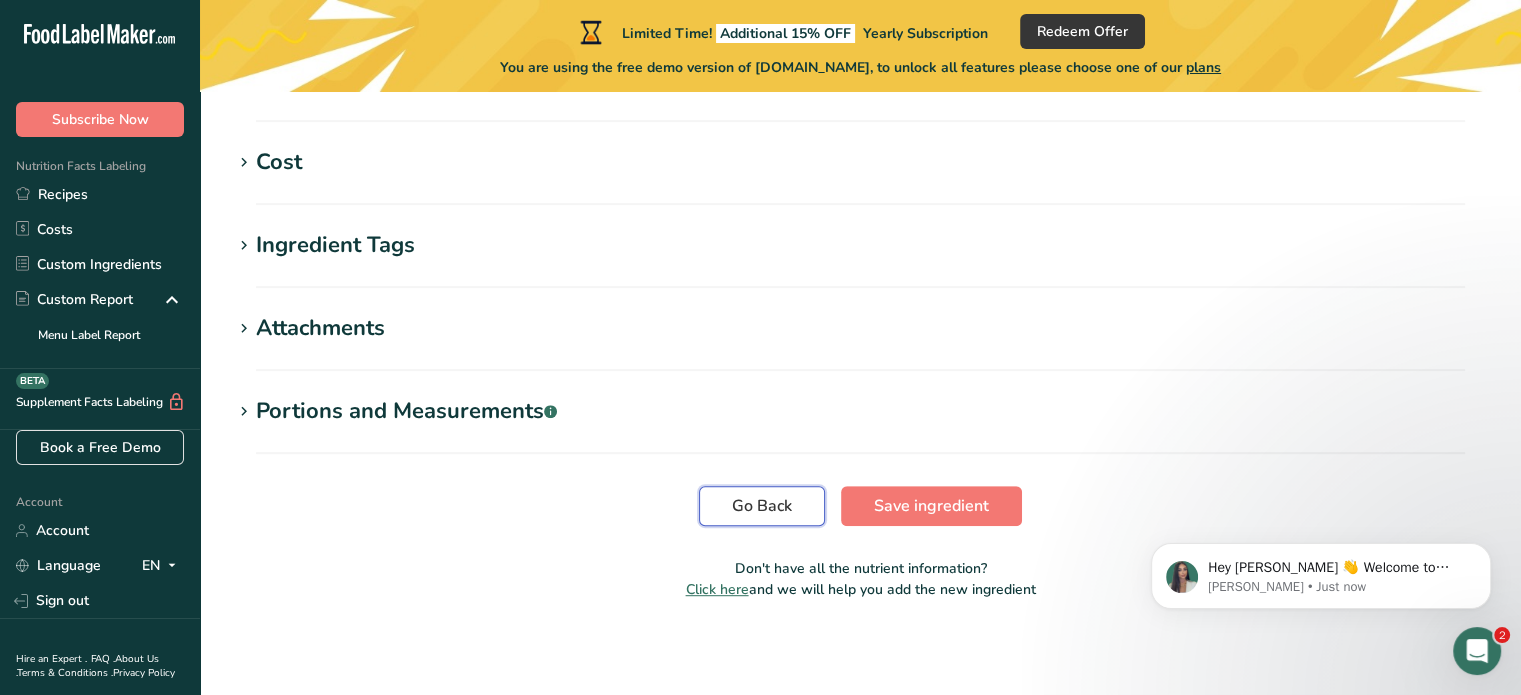 click on "Go Back" at bounding box center [762, 506] 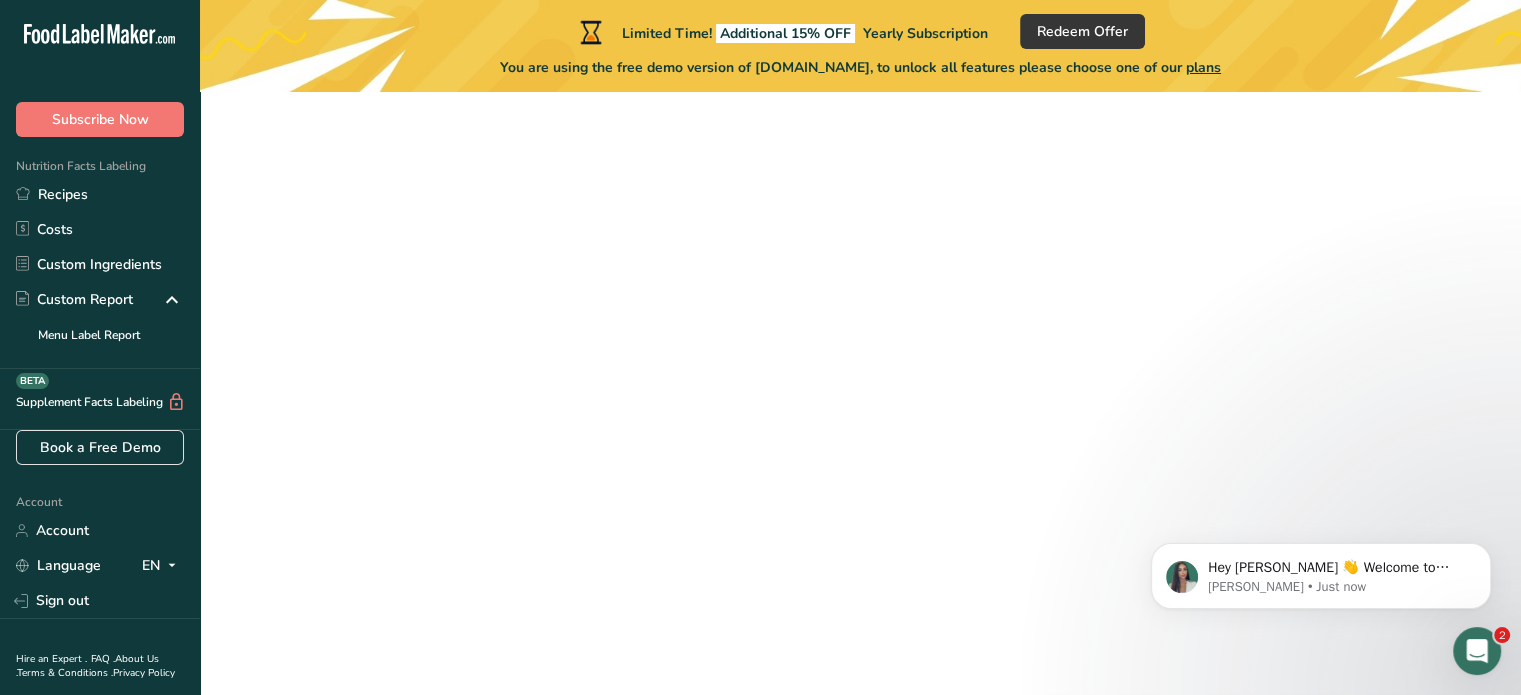 scroll, scrollTop: 0, scrollLeft: 0, axis: both 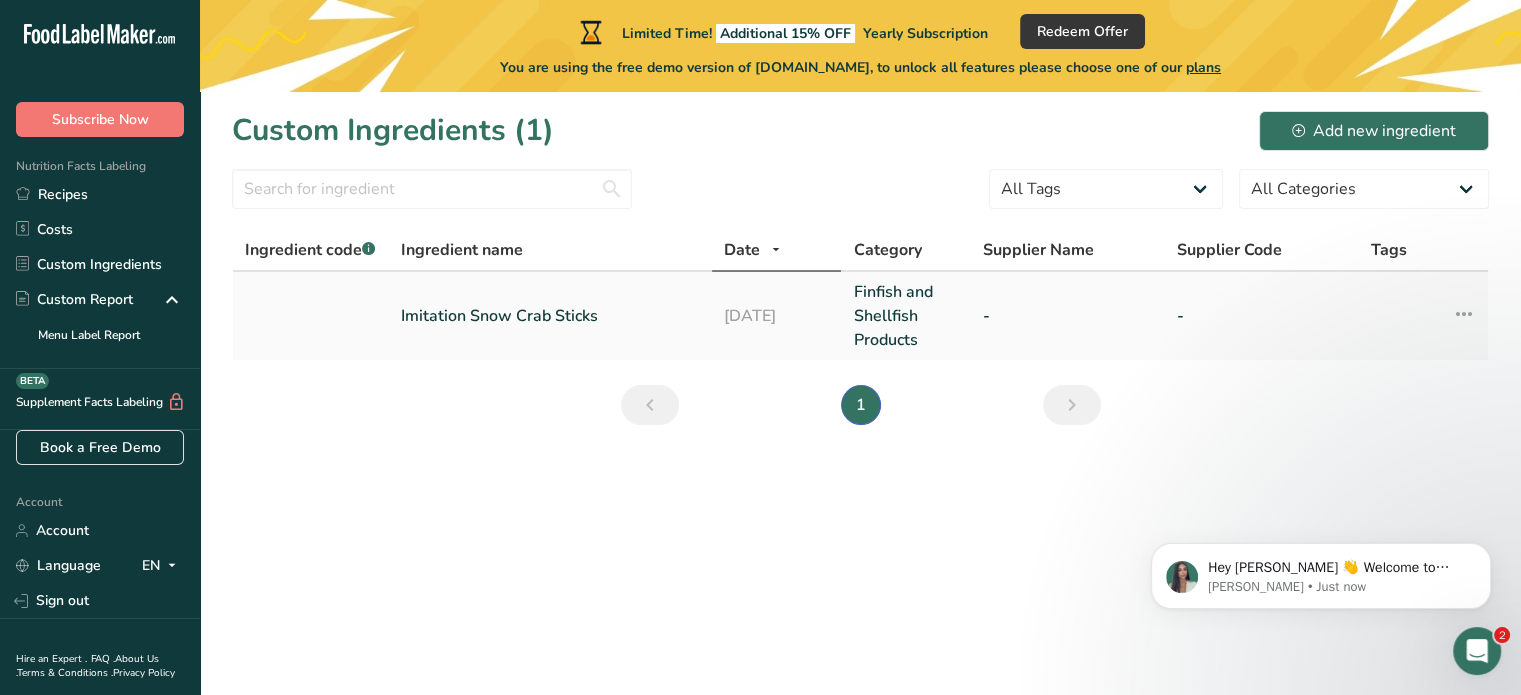 click at bounding box center (1464, 314) 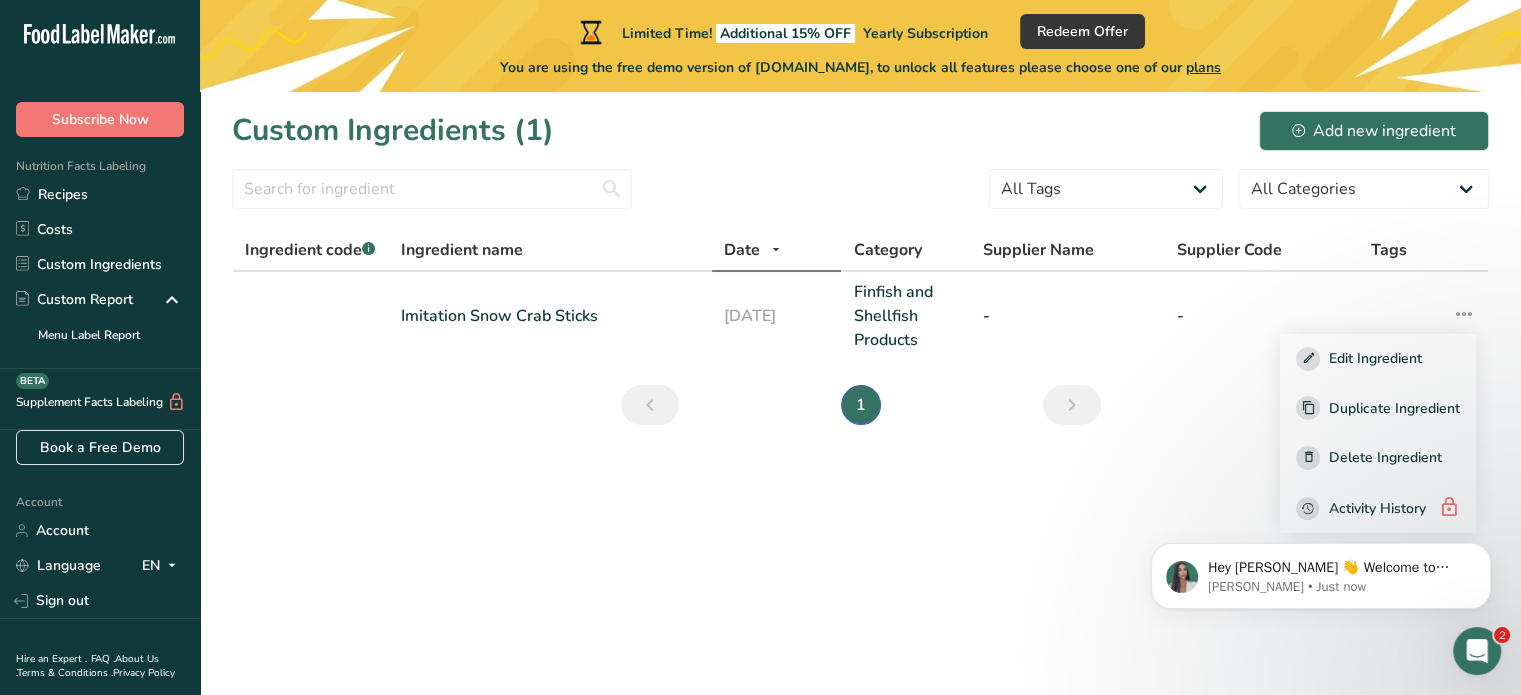 click on "Limited Time!
Additional 15% OFF
Yearly Subscription
Redeem Offer
You are using the free demo version of [DOMAIN_NAME], to unlock all features please choose one of our
plans
Custom Ingredients
(1)
Add new ingredient
All Tags
Source of Antioxidants
[MEDICAL_DATA] Effect
Source of Omega 3
Plant-based Protein
Dairy free
Gluten free
Vegan
Vegetarian
Soy free
Source of Healthy Fats
Source of B-Vitamins
Organic
Organic Certified
Non-GMO" at bounding box center [760, 347] 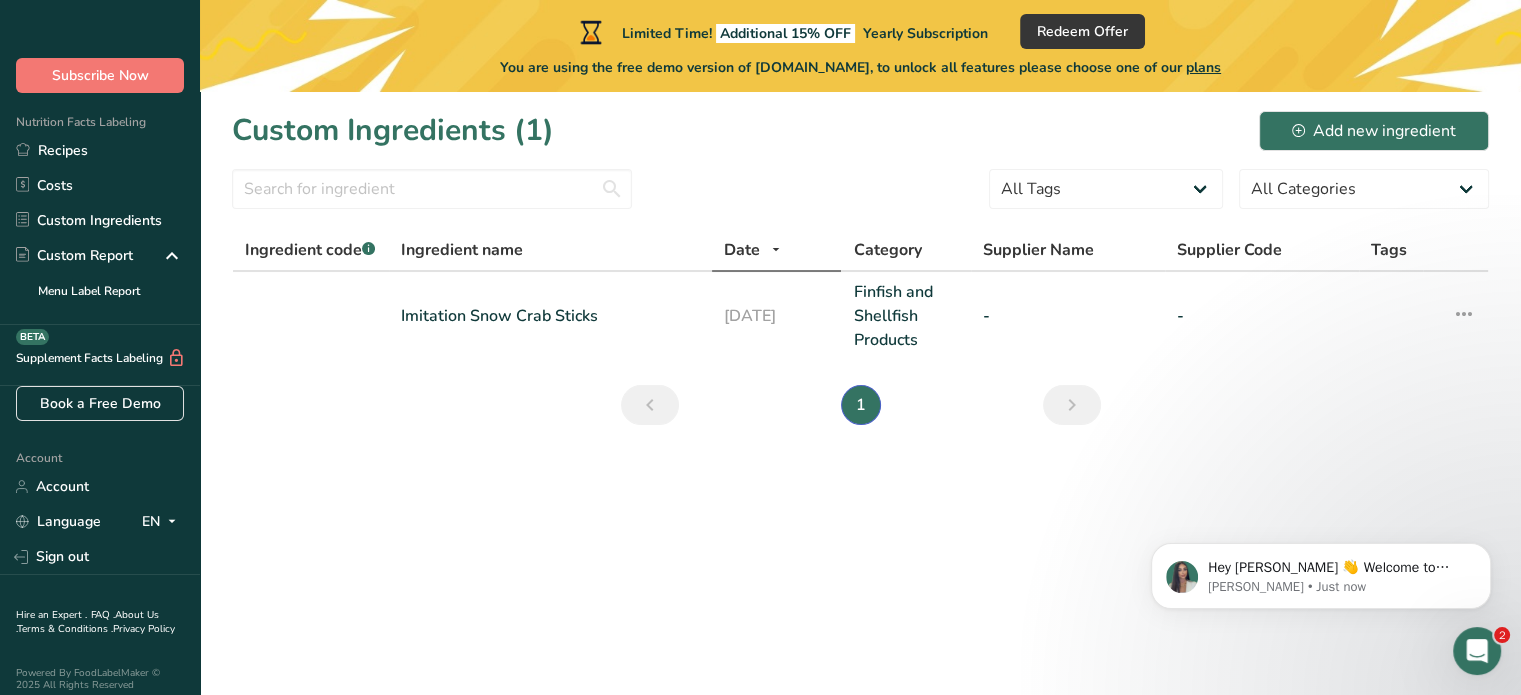 scroll, scrollTop: 68, scrollLeft: 0, axis: vertical 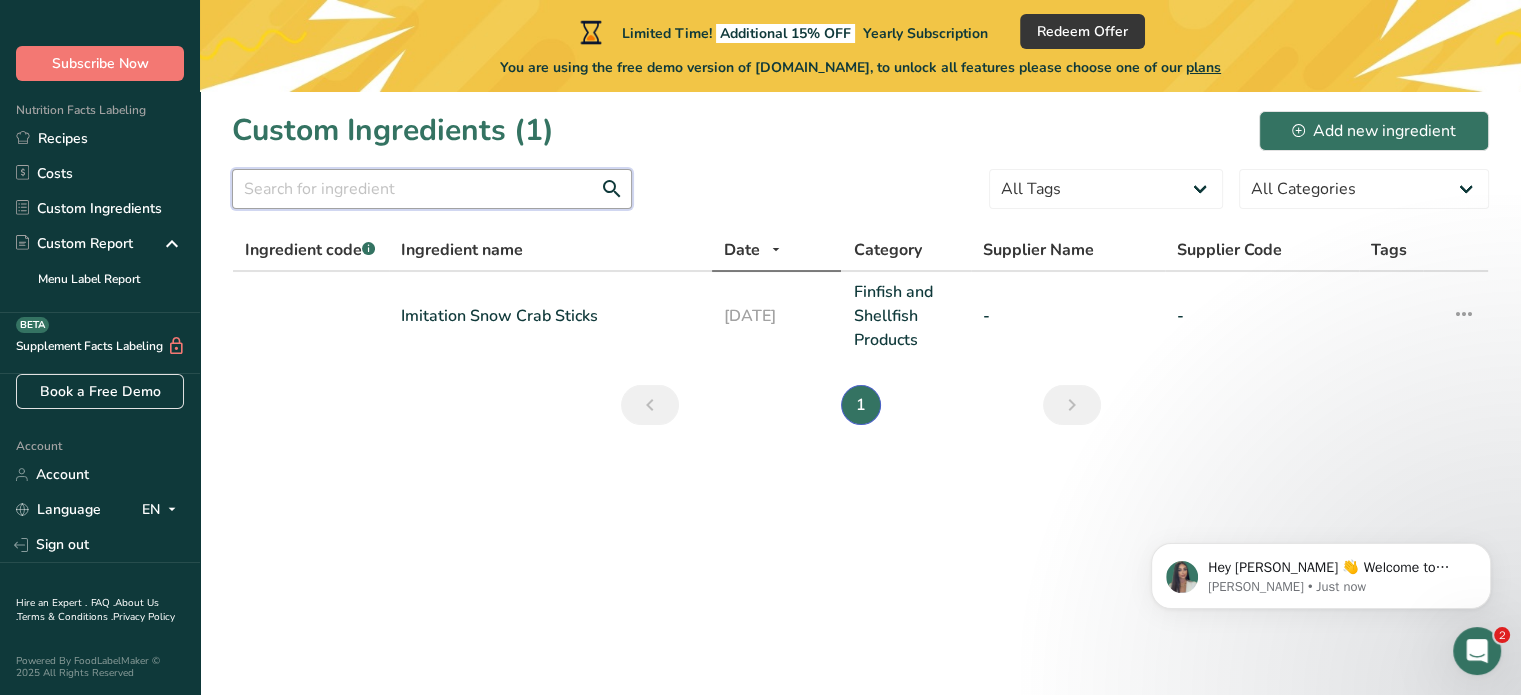click at bounding box center [432, 189] 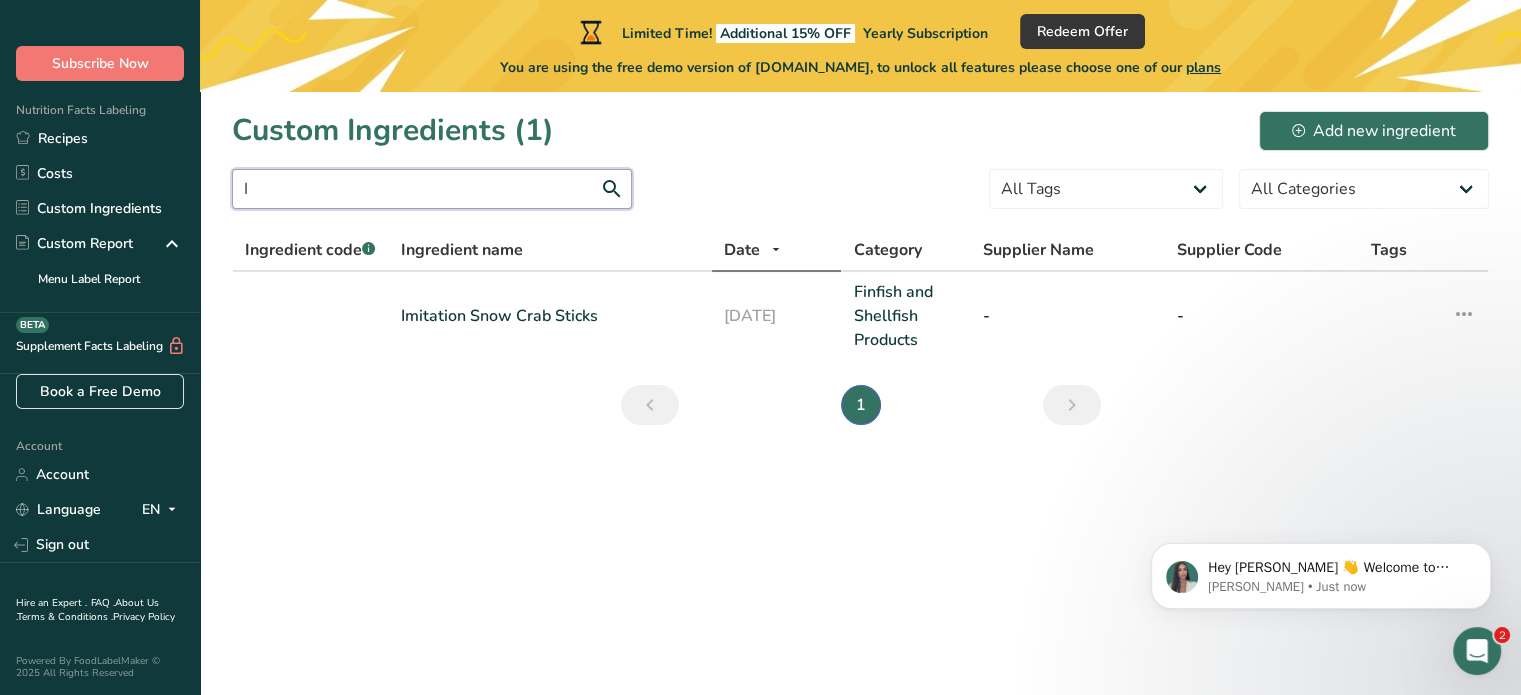 type on "IM" 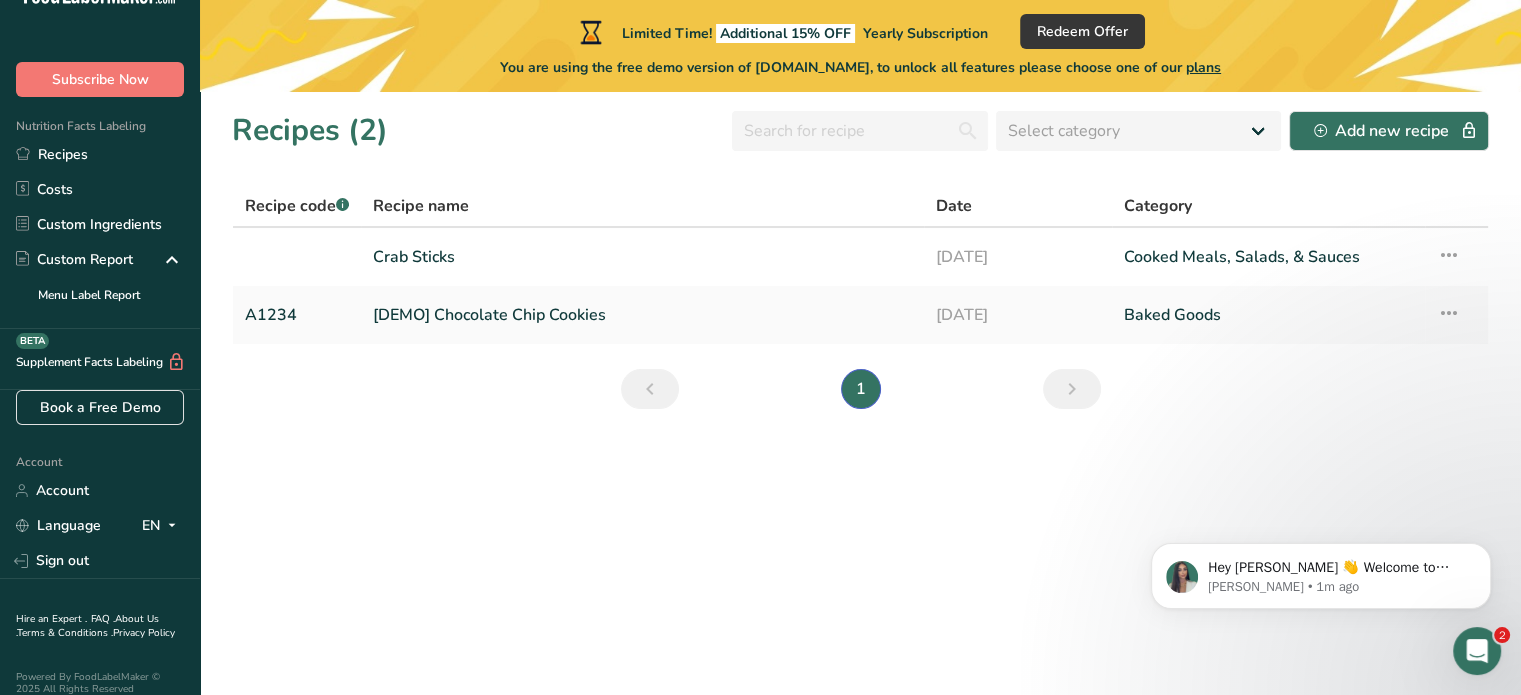 scroll, scrollTop: 0, scrollLeft: 0, axis: both 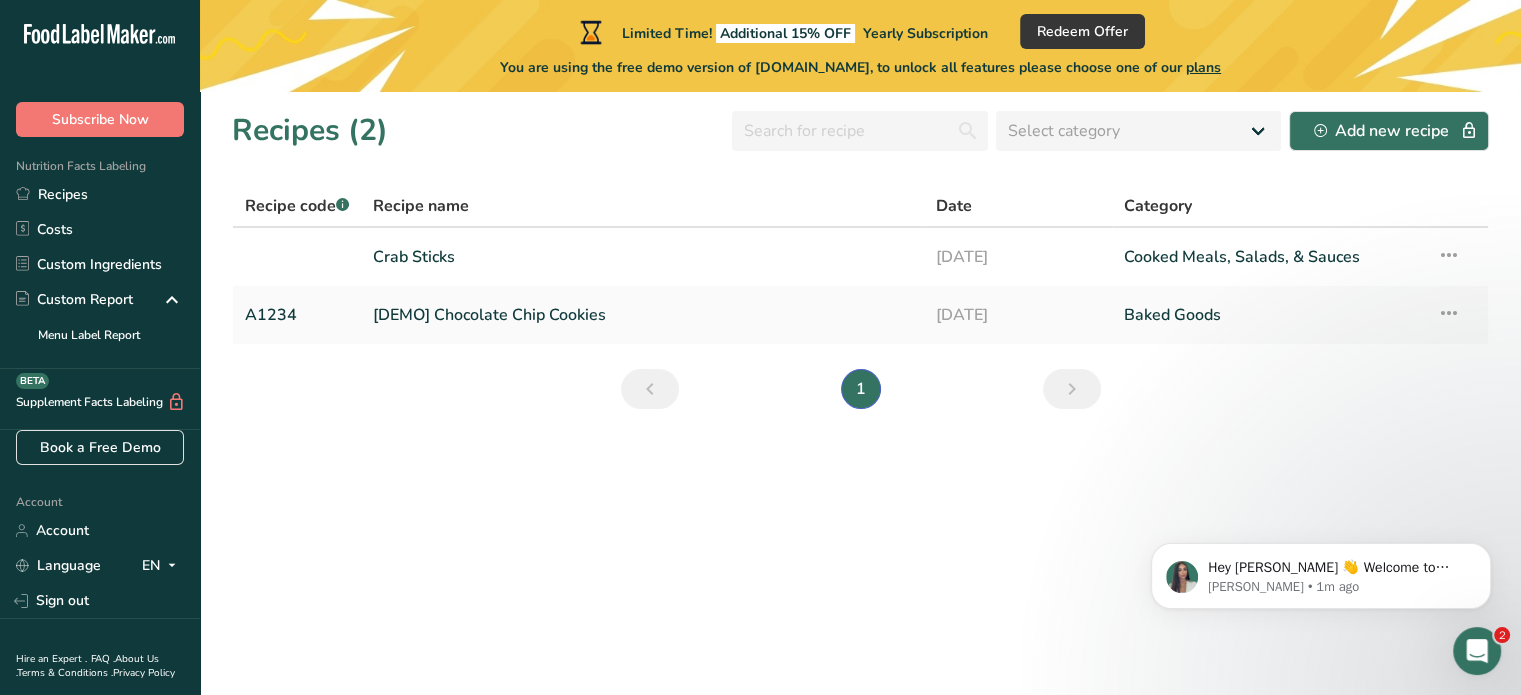 click on ".a-20{fill:#fff;}" 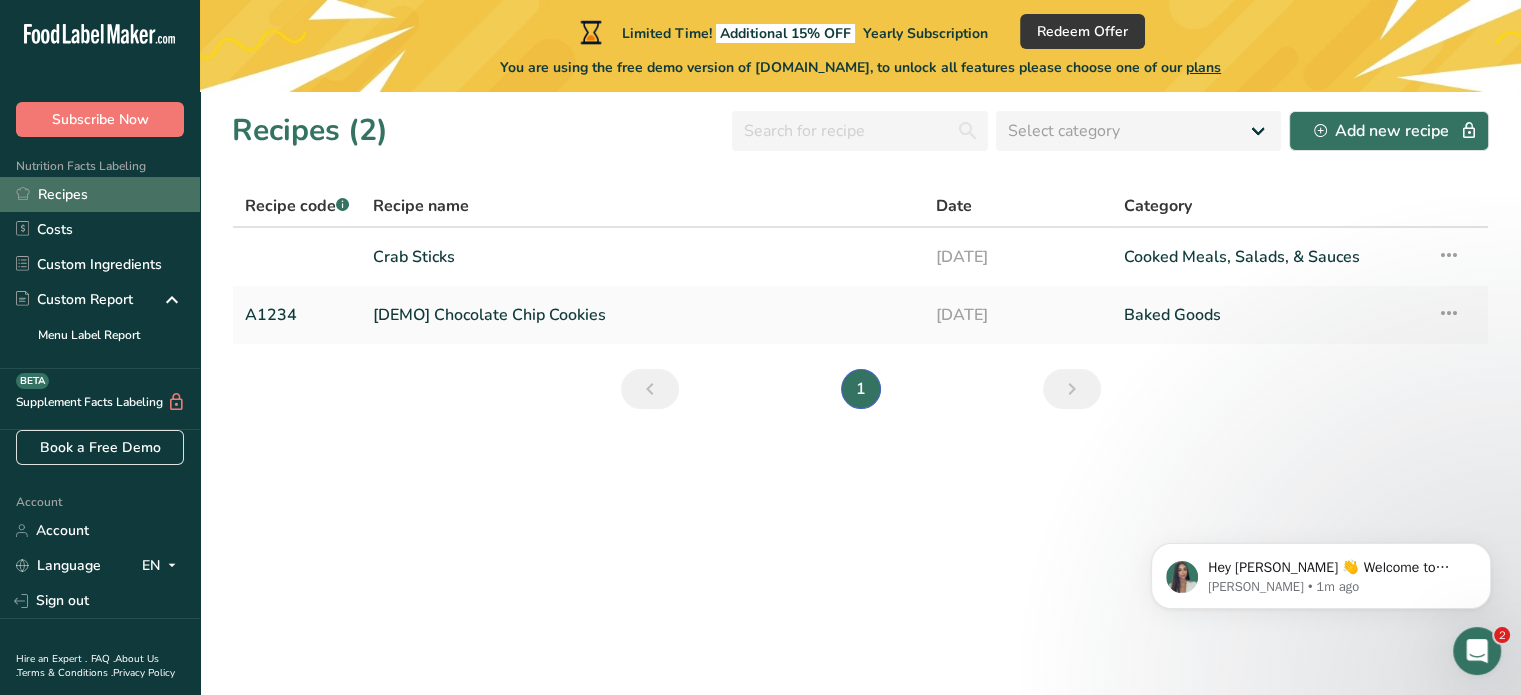 click on "Recipes" at bounding box center [100, 194] 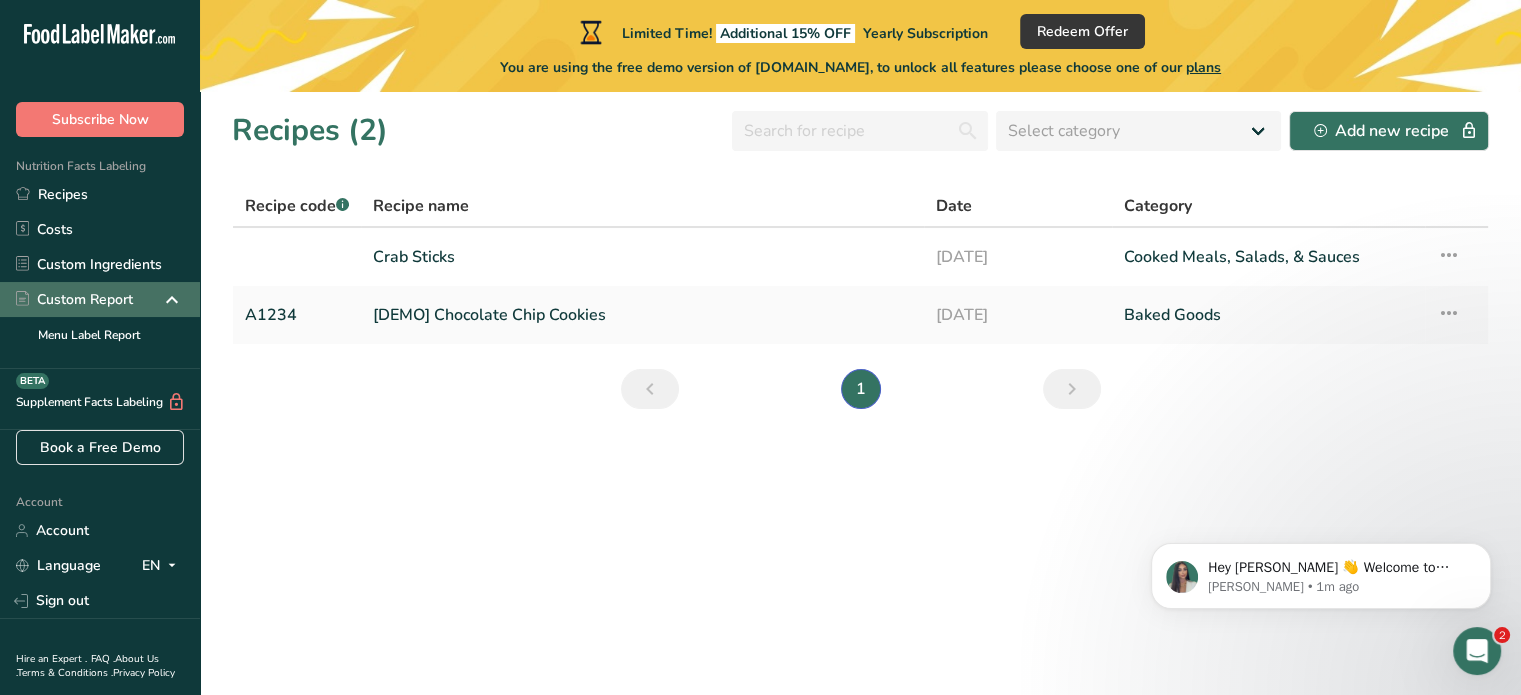 click on "Custom Report" at bounding box center [74, 299] 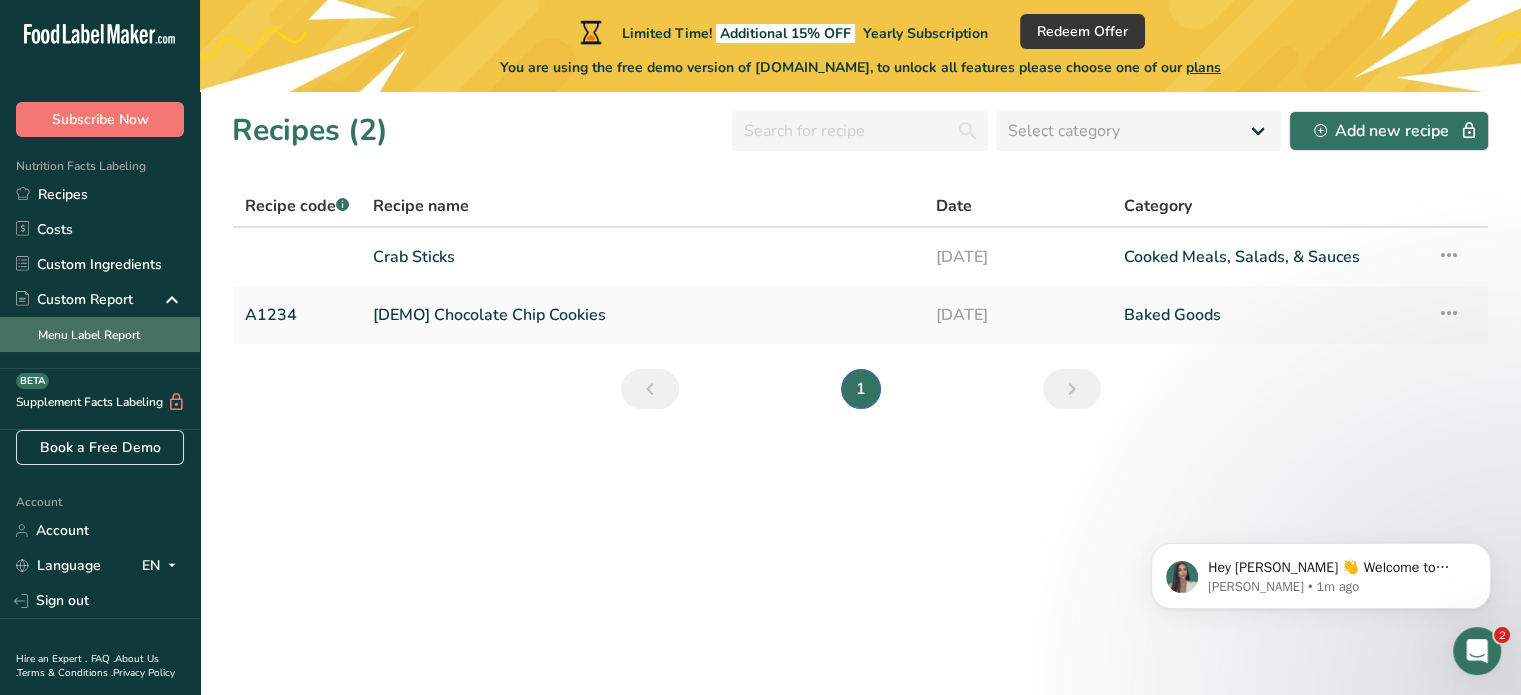 click on "Menu Label Report" at bounding box center [100, 334] 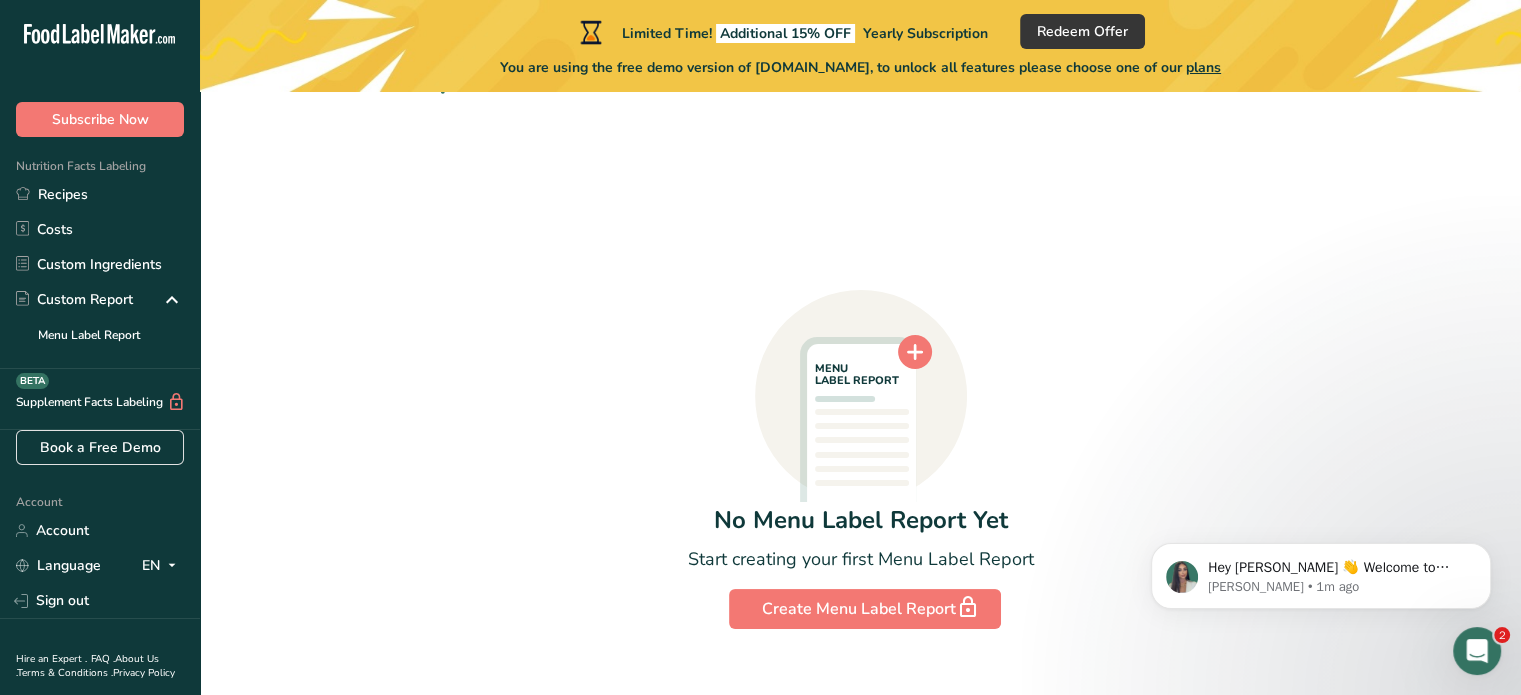 scroll, scrollTop: 81, scrollLeft: 0, axis: vertical 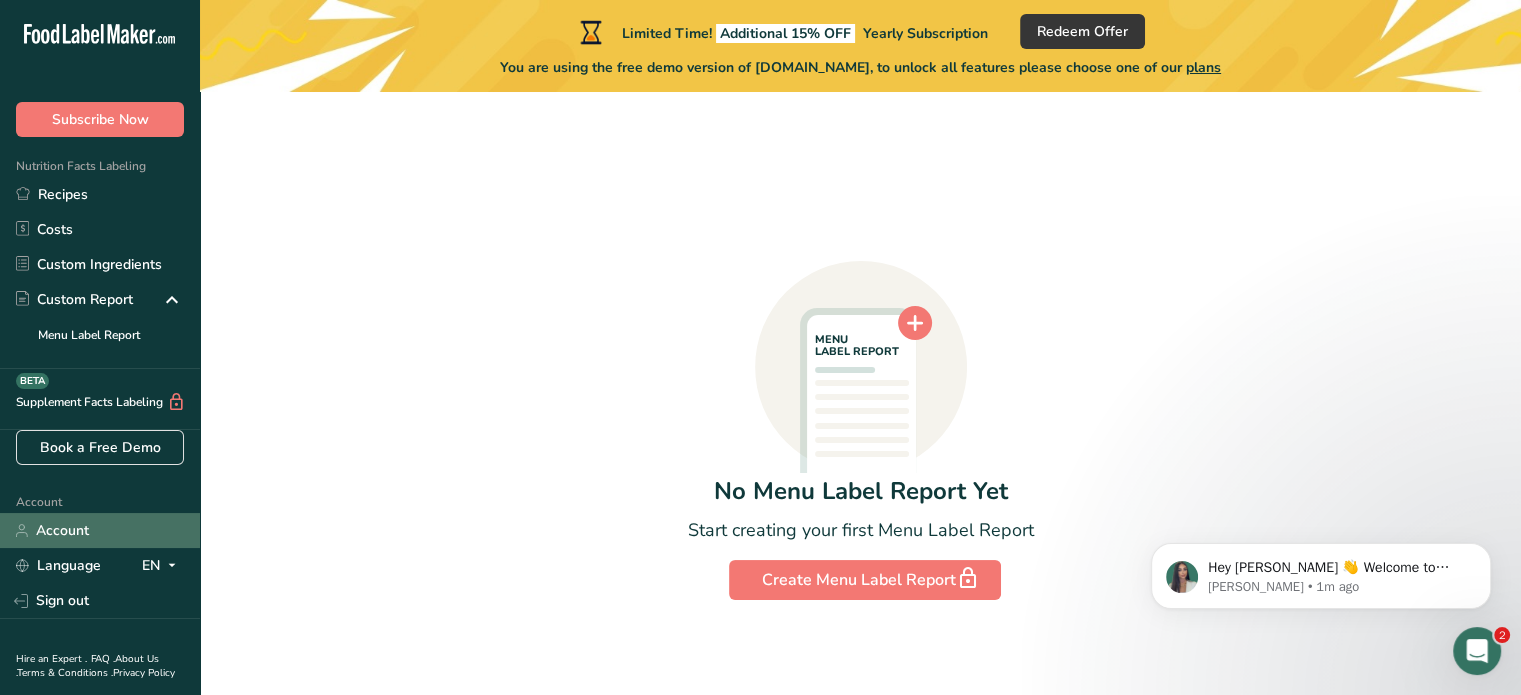 click on "Account" at bounding box center [100, 530] 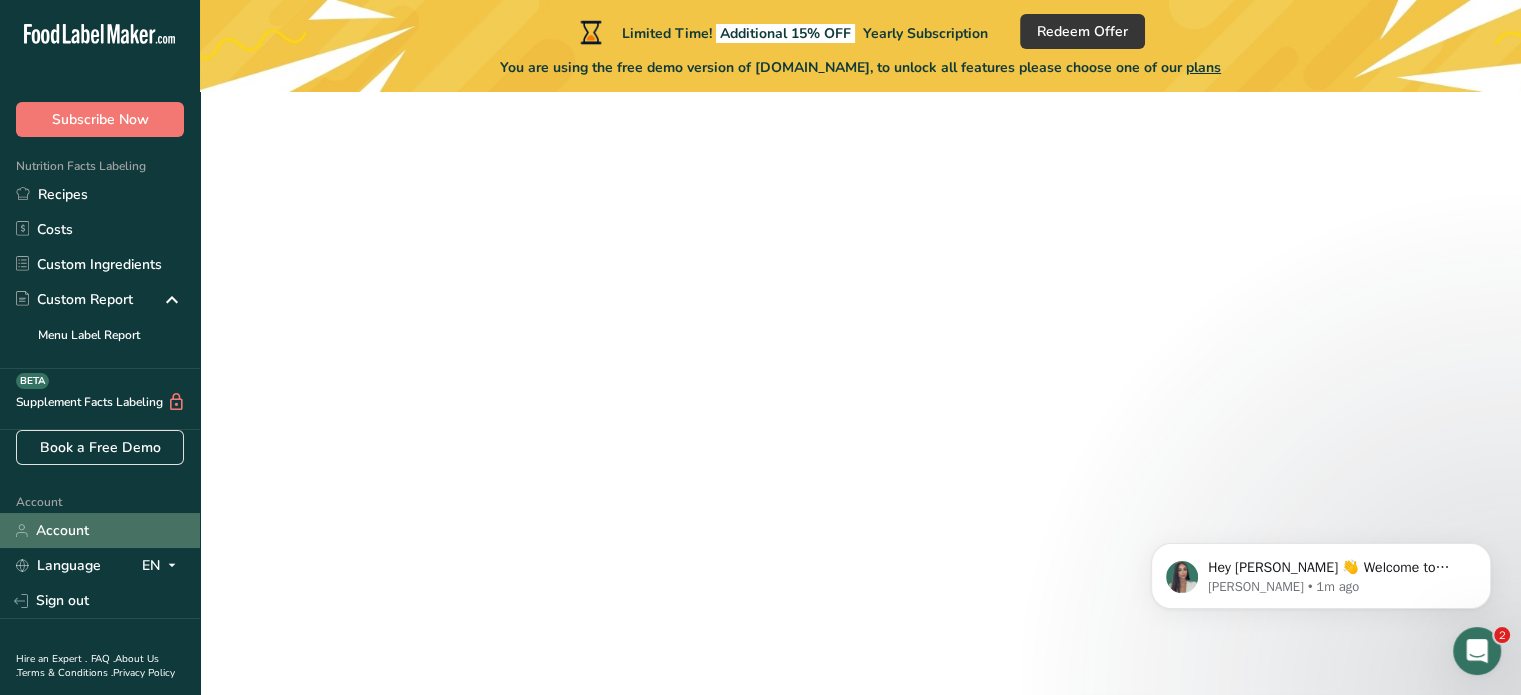scroll, scrollTop: 0, scrollLeft: 0, axis: both 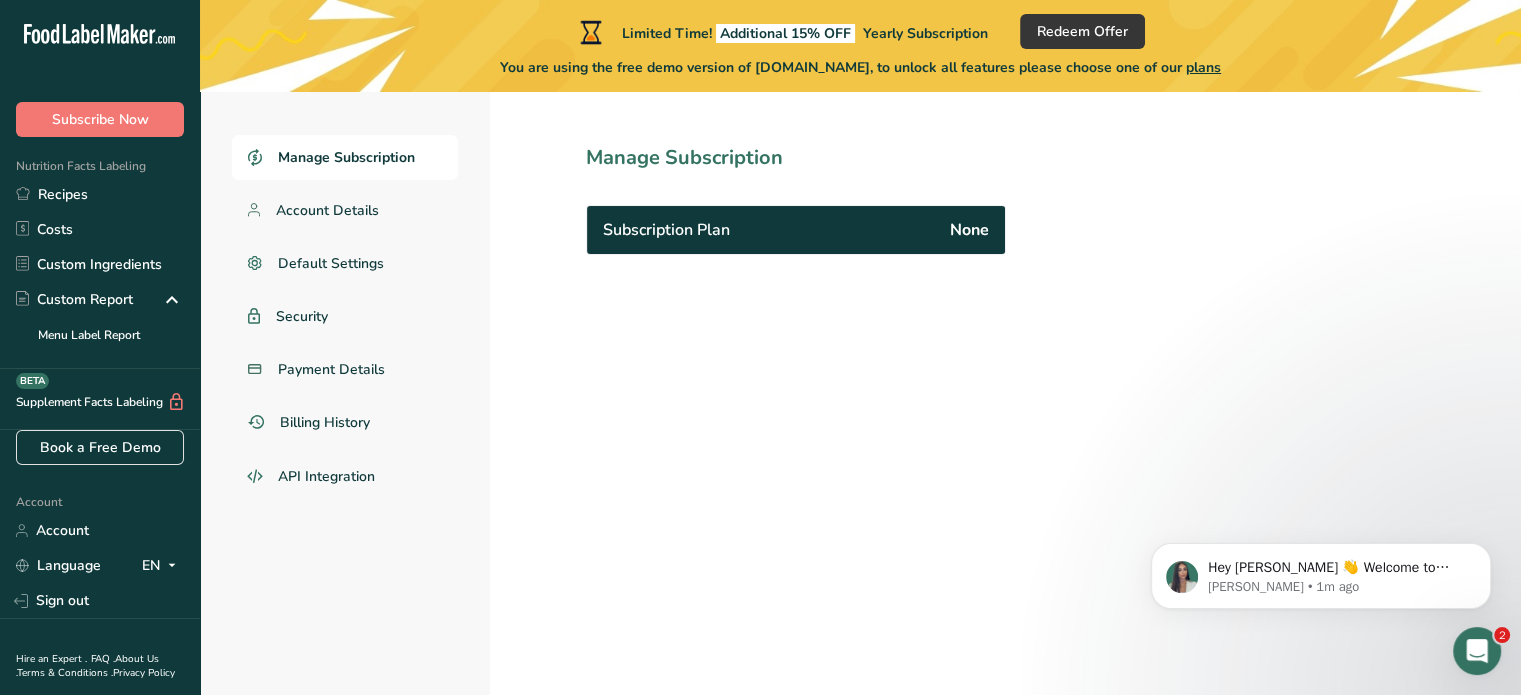 click 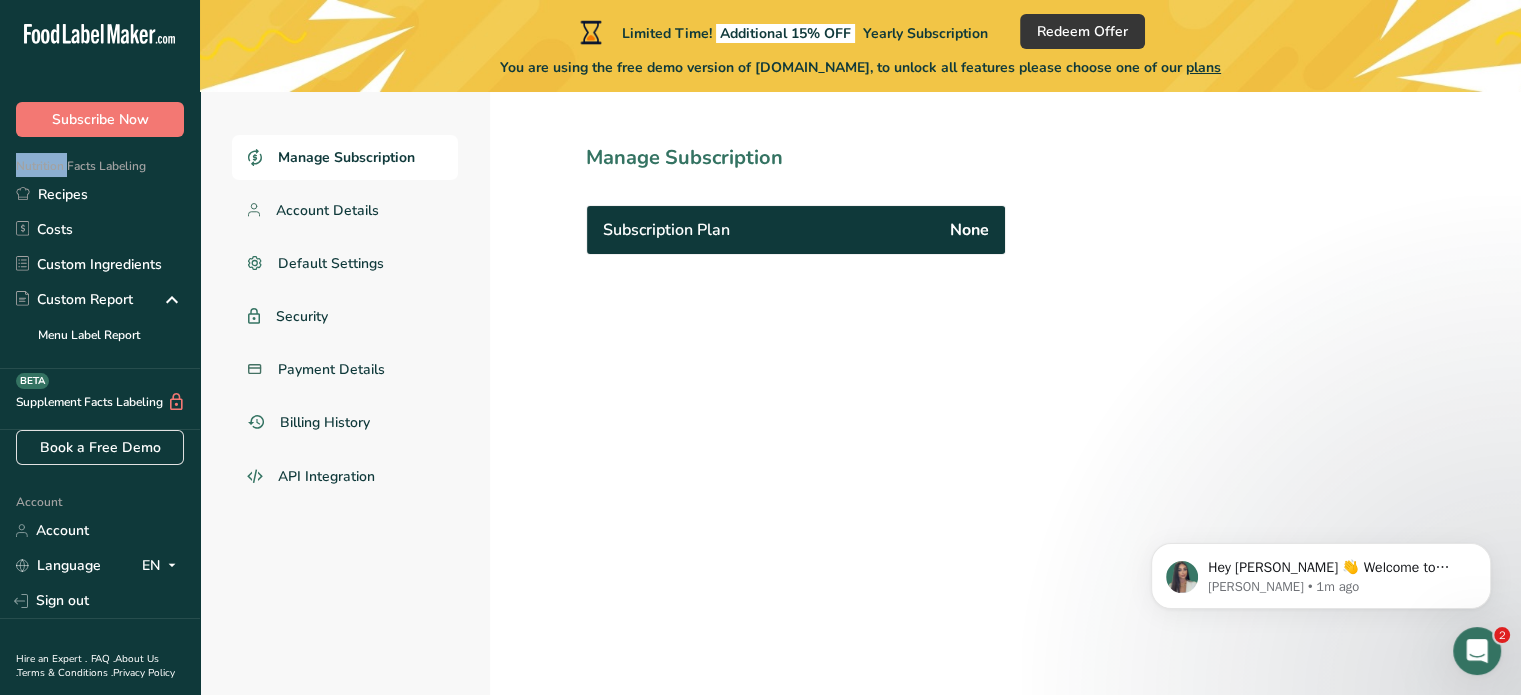 click 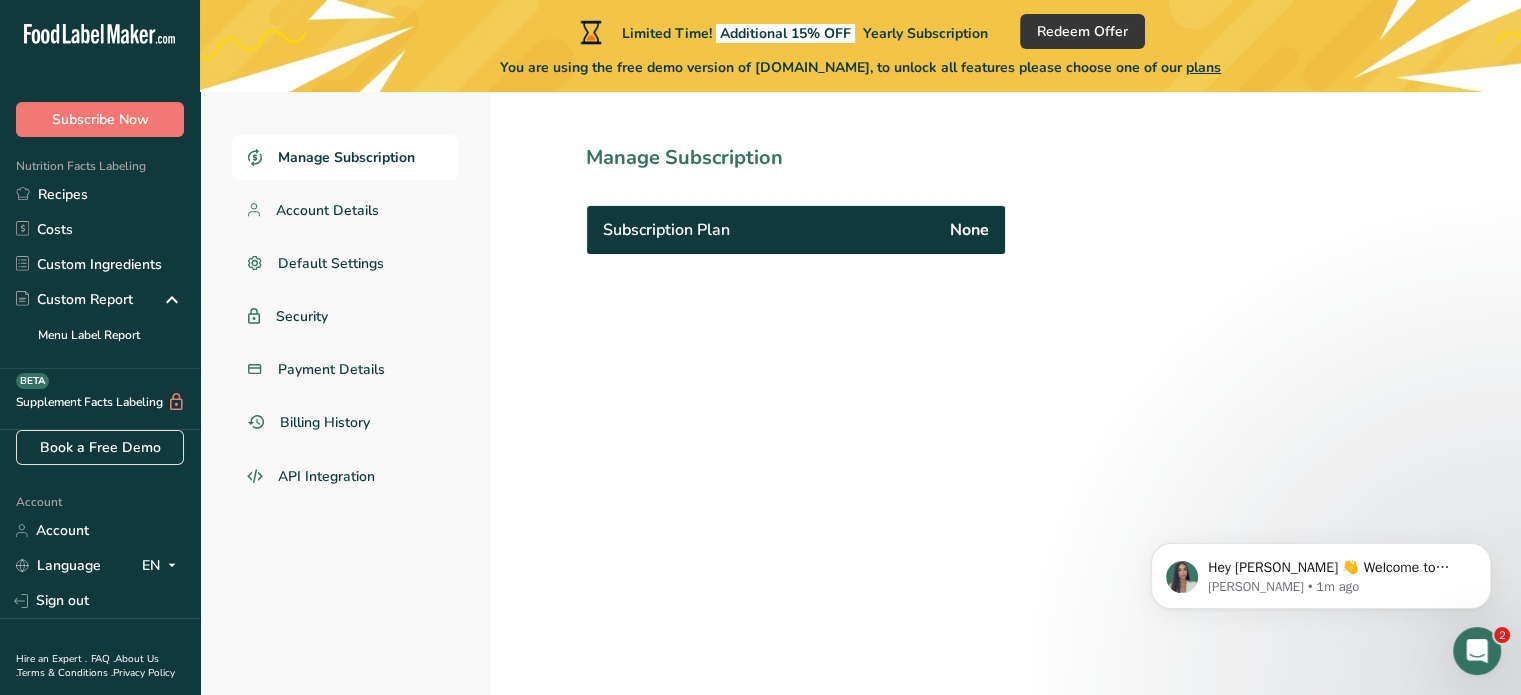 click 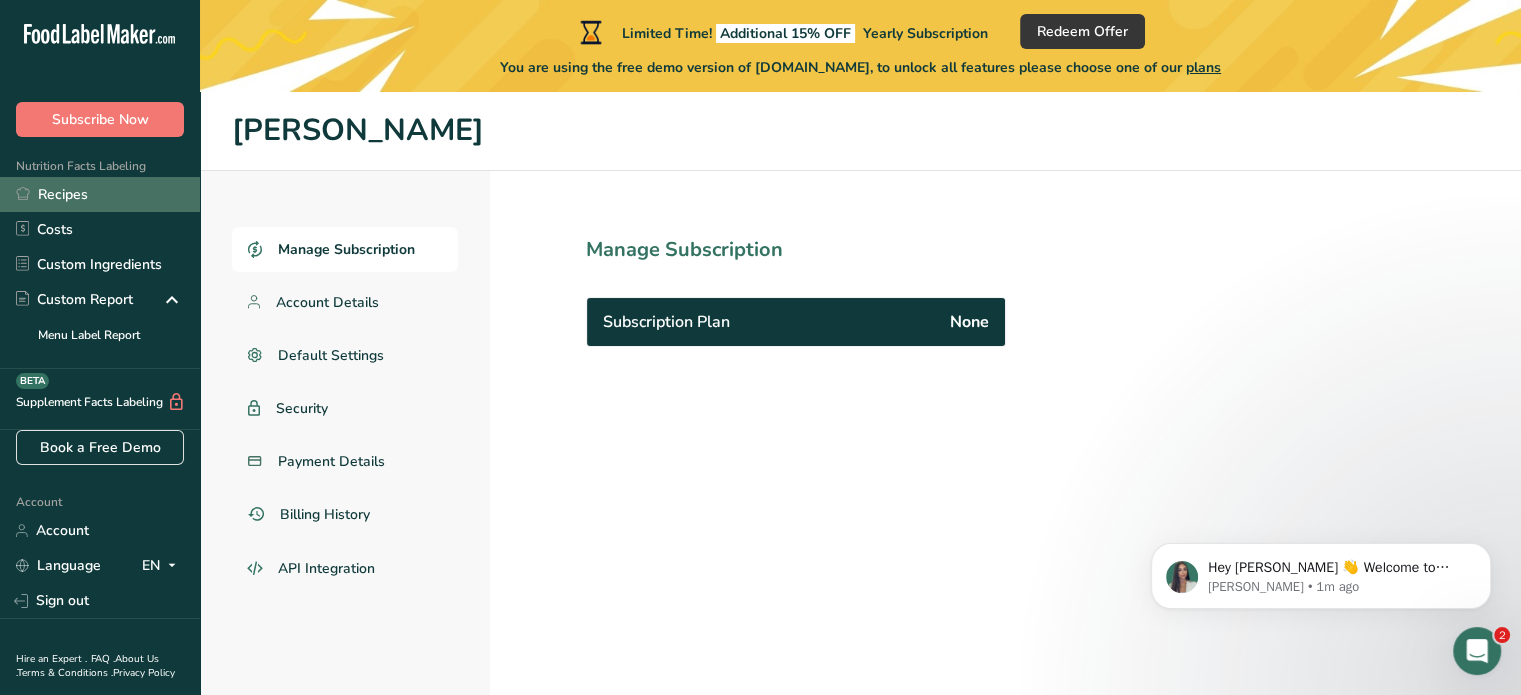 click on "Recipes" at bounding box center (100, 194) 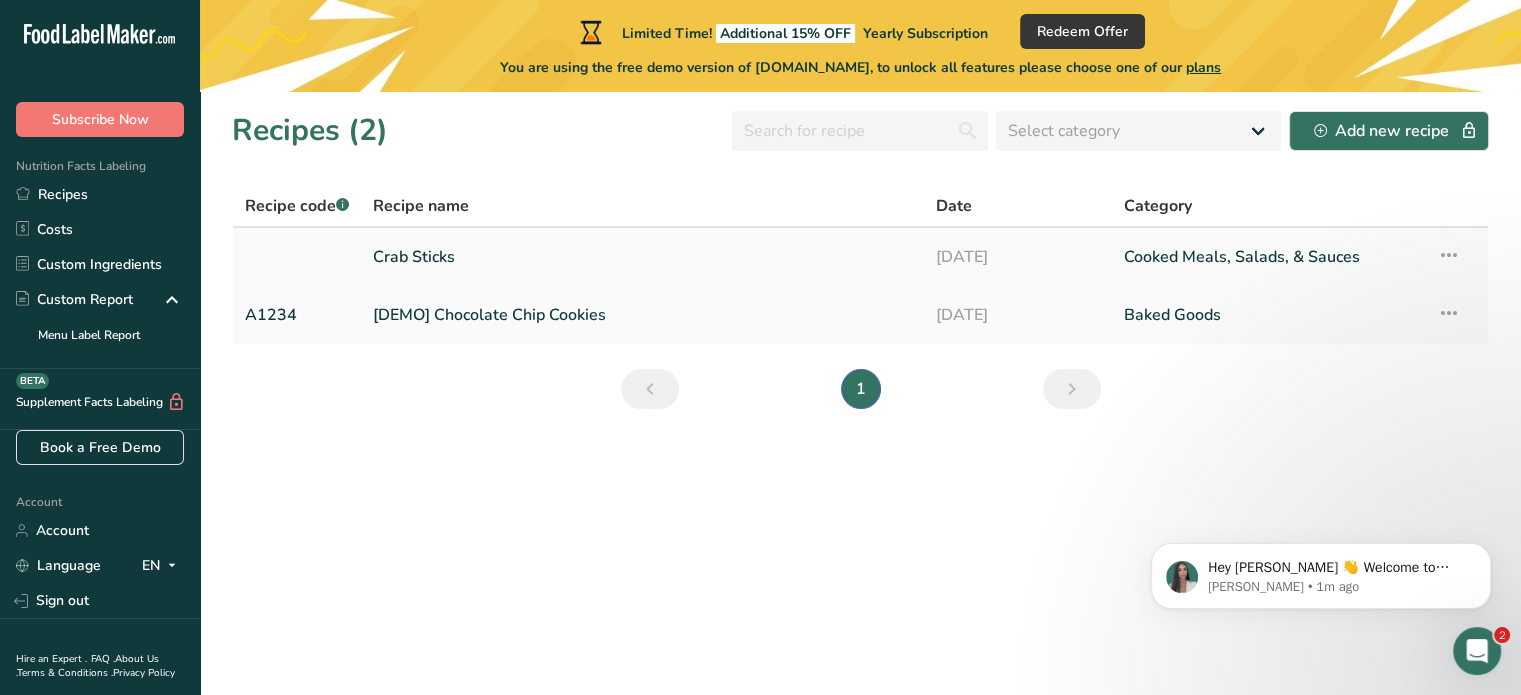 click on "Crab Sticks" at bounding box center [642, 257] 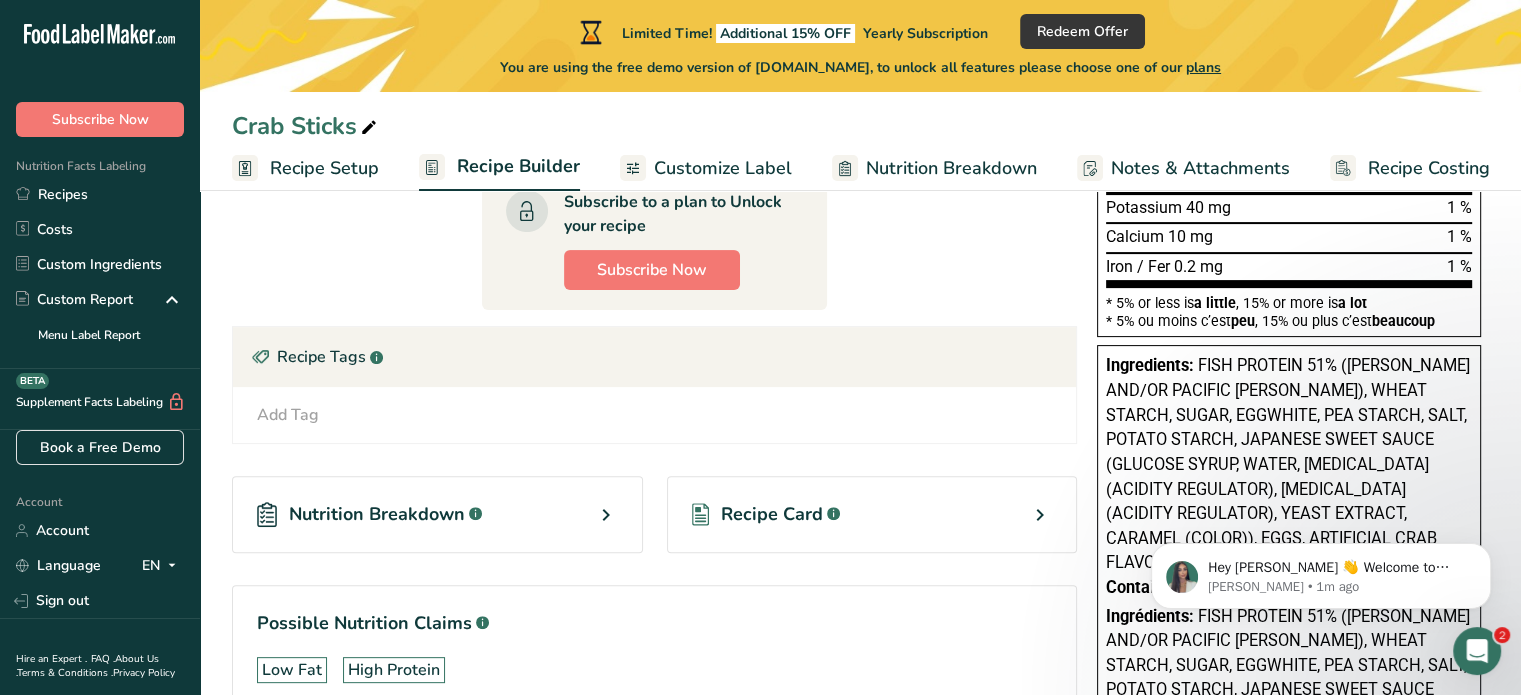 scroll, scrollTop: 902, scrollLeft: 0, axis: vertical 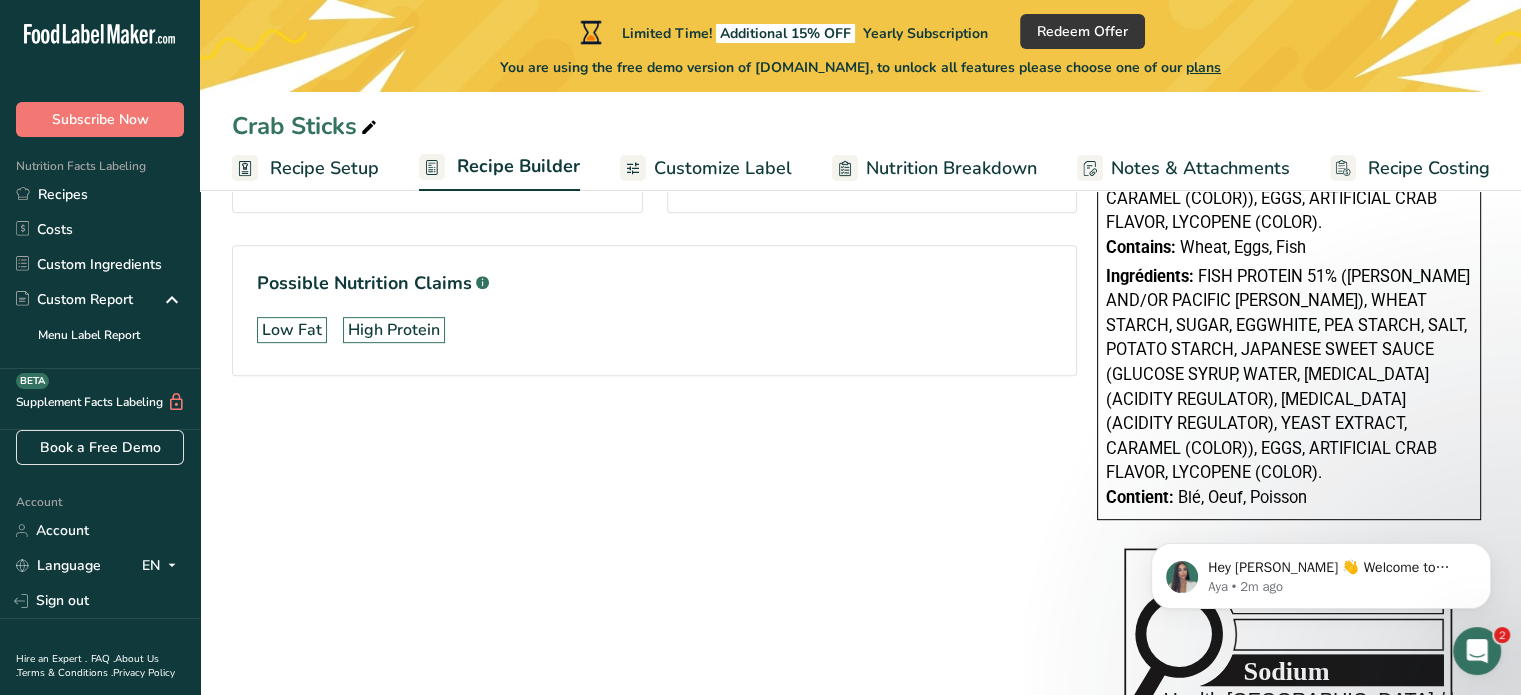 click on "Ingrédients:
FISH PROTEIN 51% ([PERSON_NAME] AND/OR PACIFIC [PERSON_NAME]), WHEAT STARCH, SUGAR, EGGWHITE, PEA STARCH, SALT, POTATO STARCH, JAPANESE SWEET SAUCE (GLUCOSE SYRUP, WATER, [MEDICAL_DATA] (ACIDITY REGULATOR), [MEDICAL_DATA] (ACIDITY REGULATOR), YEAST EXTRACT, CARAMEL (COLOR)), EGGS, ARTIFICIAL CRAB FLAVOR, LYCOPENE (COLOR)." at bounding box center (1289, 375) 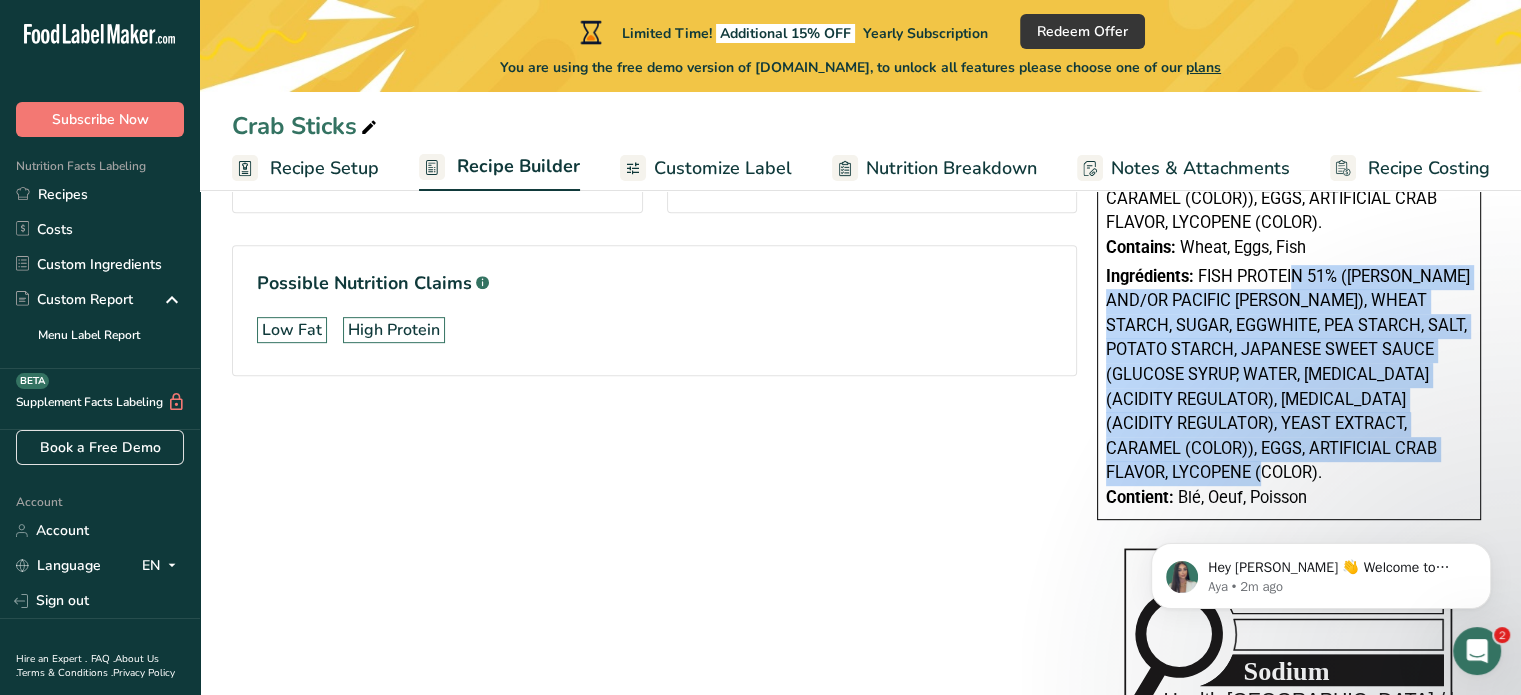 drag, startPoint x: 1198, startPoint y: 265, endPoint x: 1311, endPoint y: 459, distance: 224.51057 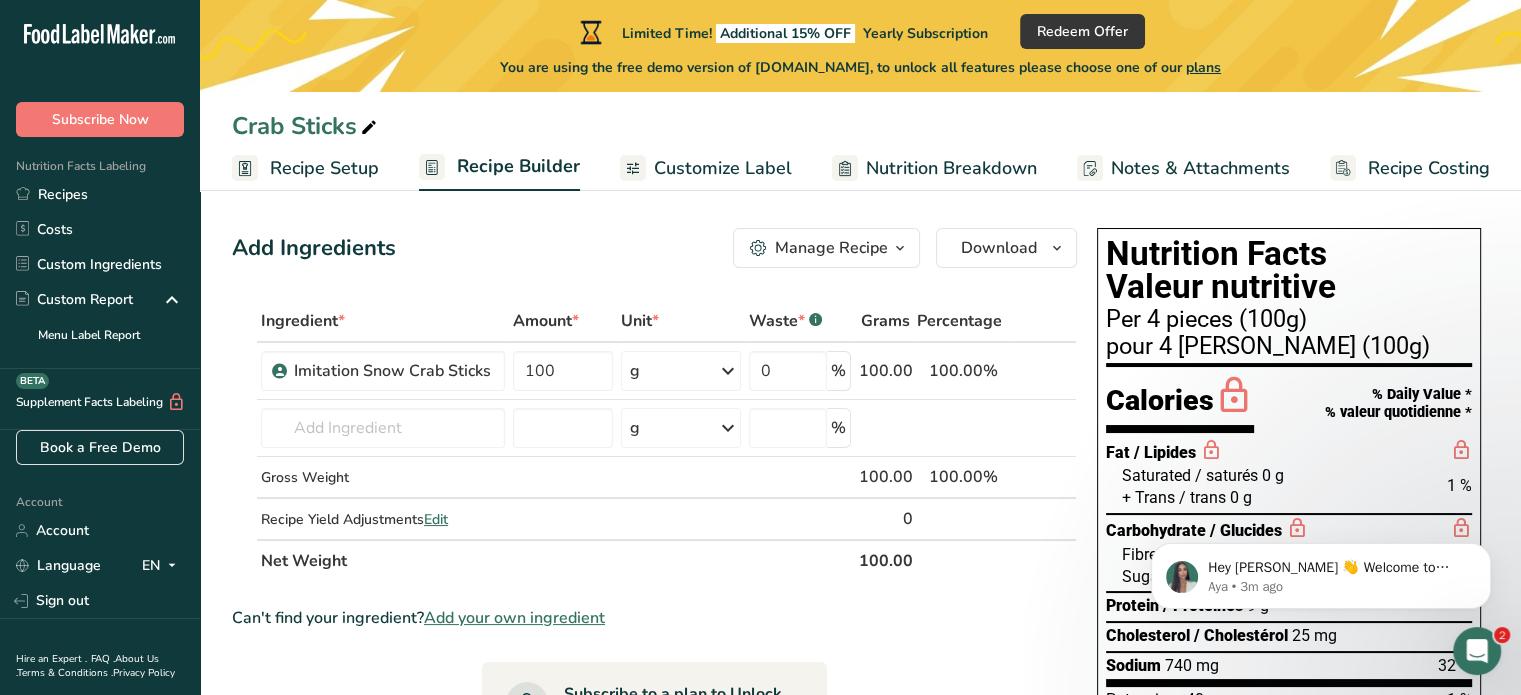 scroll, scrollTop: 0, scrollLeft: 0, axis: both 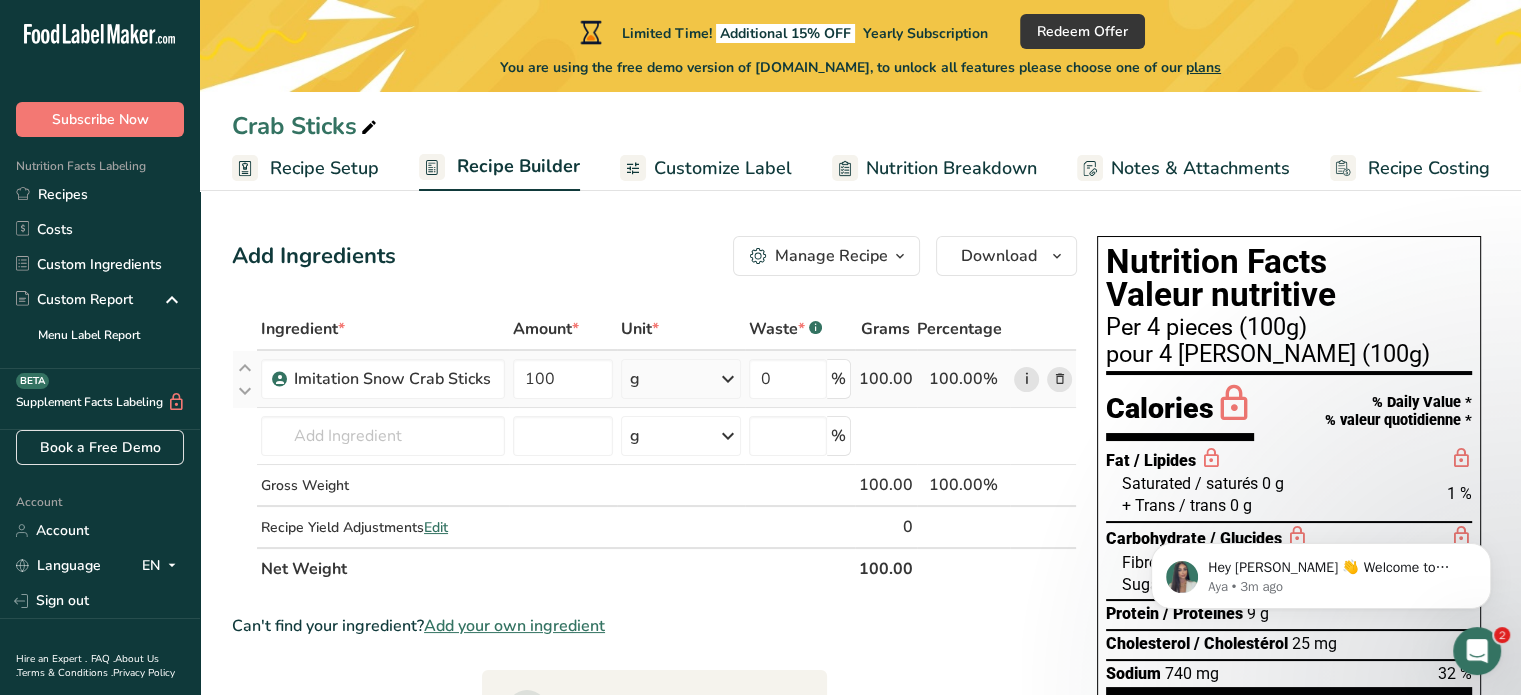 click on "i" at bounding box center [1026, 379] 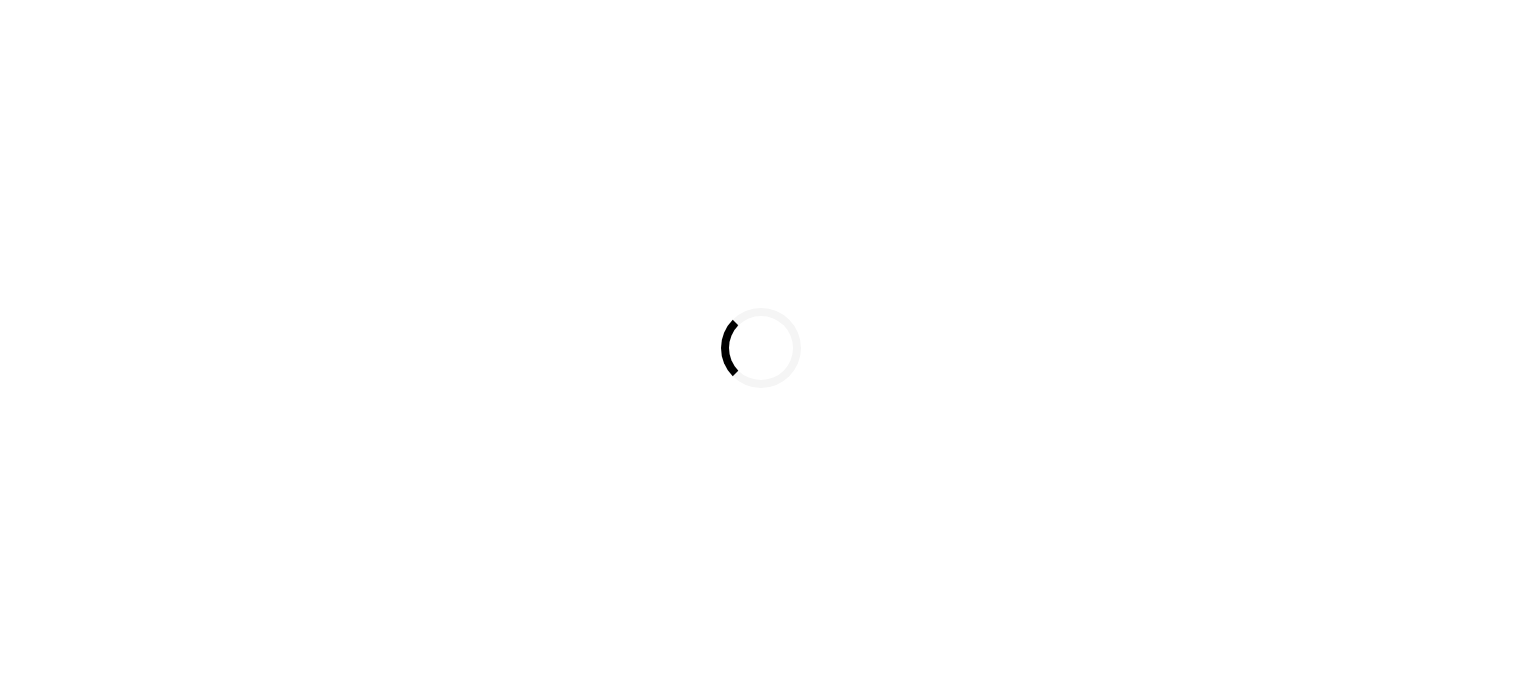 scroll, scrollTop: 0, scrollLeft: 0, axis: both 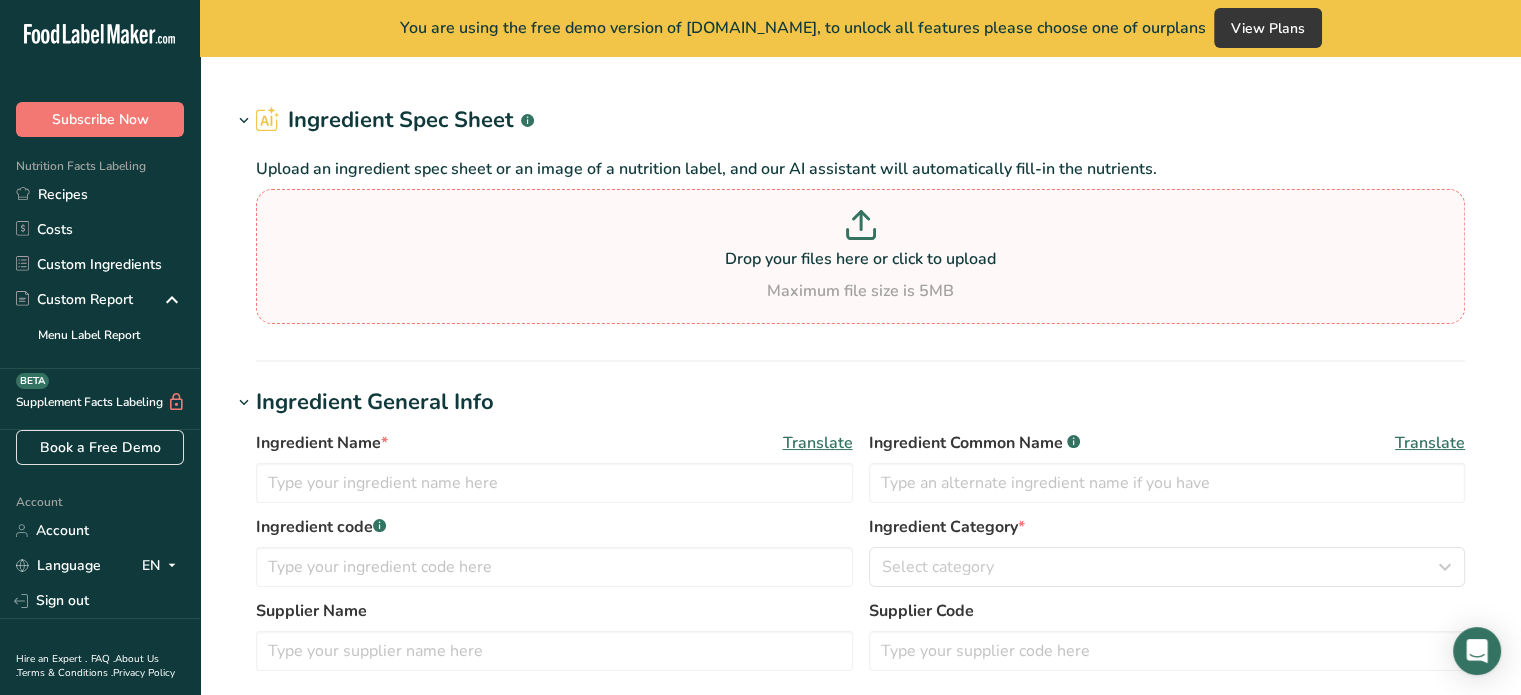 type on "Imitation Snow Crab Sticks" 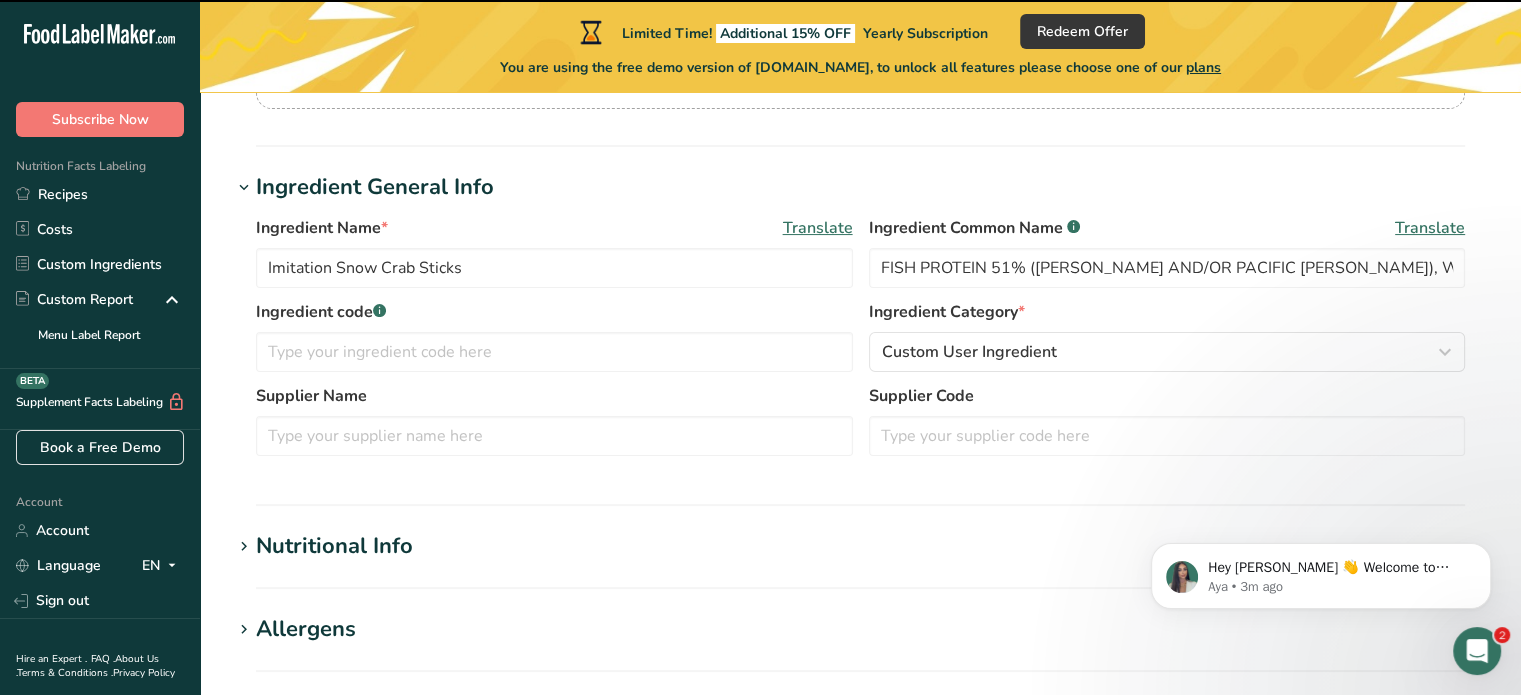 scroll, scrollTop: 0, scrollLeft: 0, axis: both 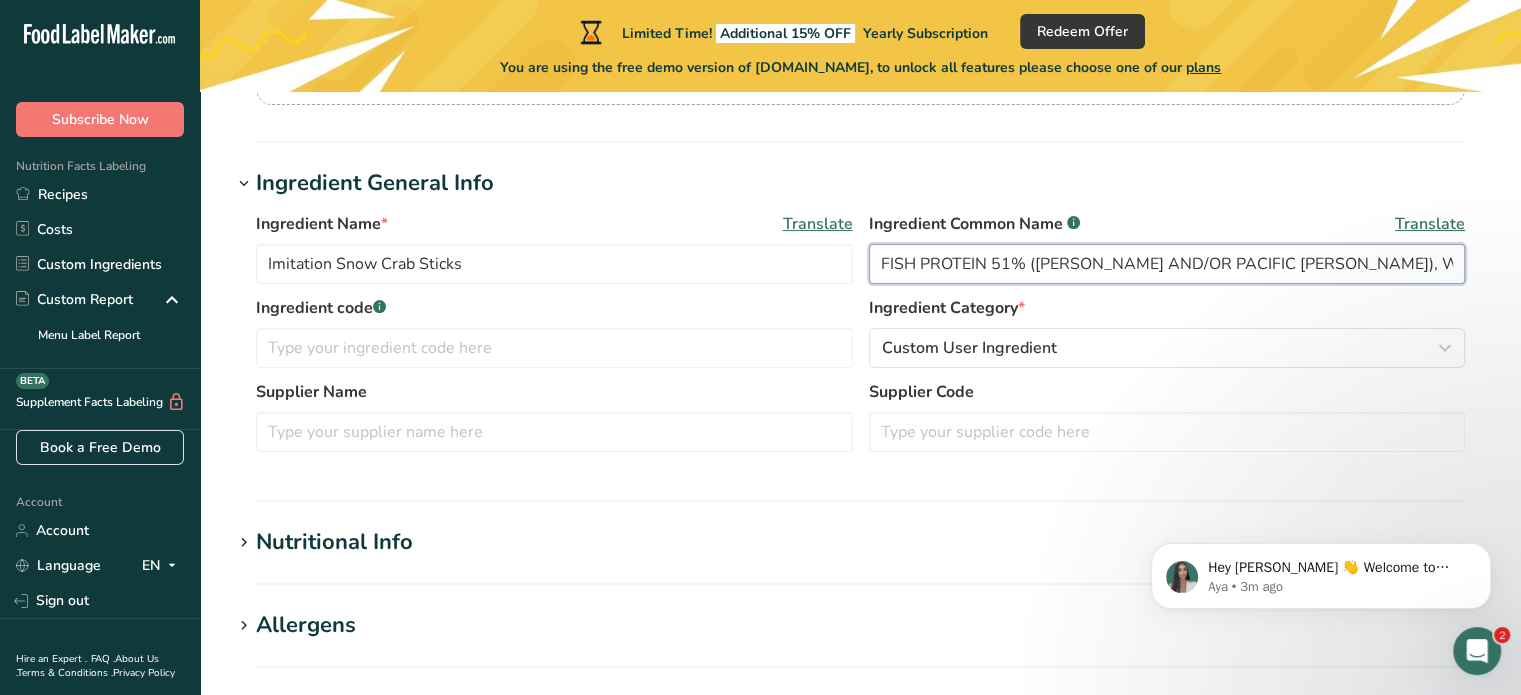 click on "FISH PROTEIN 51% ([PERSON_NAME] AND/OR PACIFIC [PERSON_NAME]), WHEAT STARCH, SUGAR, EGGWHITE, PEA STARCH, SALT, POTATO STARCH, JAPANESE SWEET SAUCE (GLUCOSE SYRUP, WATER, [MEDICAL_DATA] (ACIDITY REGULATOR), [MEDICAL_DATA] (ACIDITY REGULATOR), YEAST EXTRACT, CARAMEL (COLOR)), EGGS, ARTIFICIAL CRAB FLAVOR, LYCOPENE (COLOR)." at bounding box center [1167, 264] 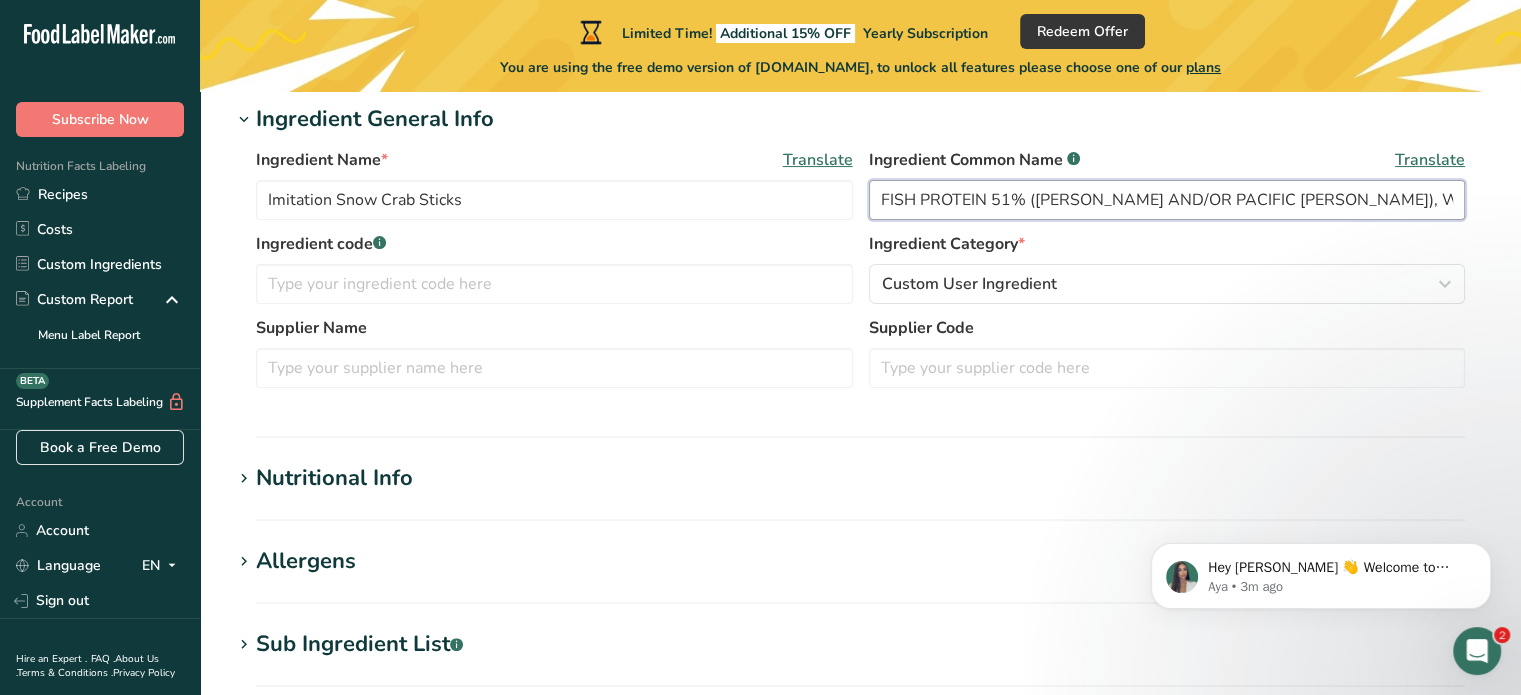 scroll, scrollTop: 400, scrollLeft: 0, axis: vertical 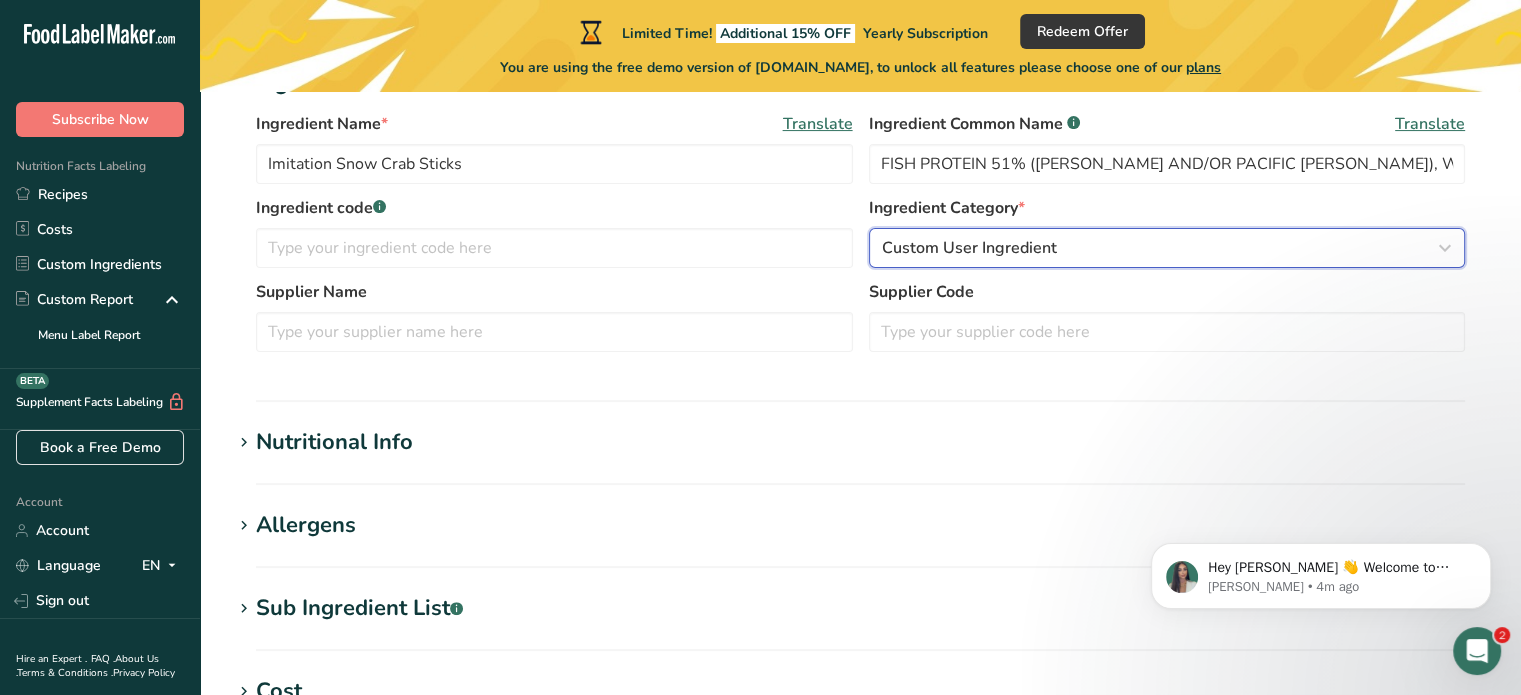 click at bounding box center [1445, 248] 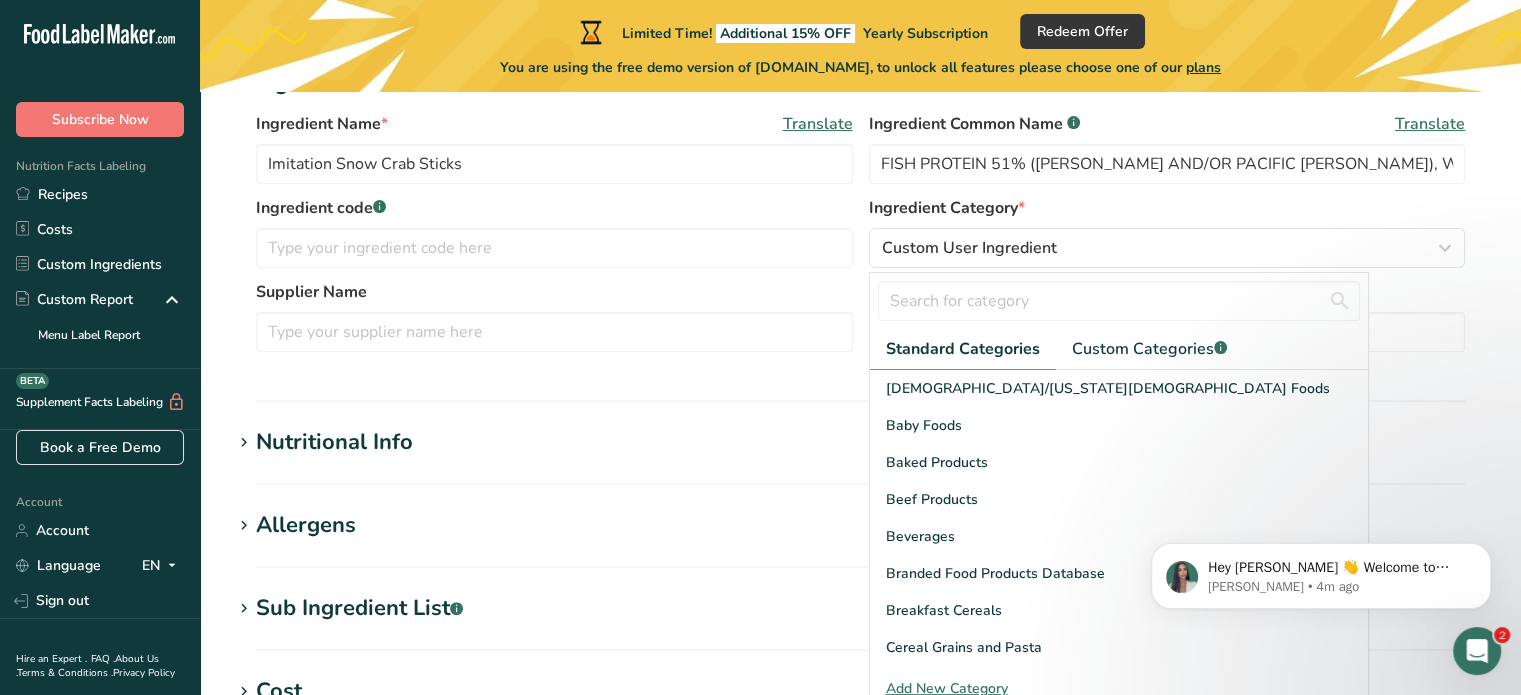 click on "Ingredient Name *
Translate
Imitation Snow Crab Sticks
Ingredient Common Name
.a-a{fill:#347362;}.b-a{fill:#fff;}
Translate
FISH PROTEIN 51% (POLLOCK AND/OR PACIFIC WHITING), WHEAT STARCH, SUGAR, EGGWHITE, PEA STARCH, SALT, POTATO STARCH, JAPANESE SWEET SAUCE (GLUCOSE SYRUP, WATER, LACTIC ACID (ACIDITY REGULATOR), ACETIC ACID (ACIDITY REGULATOR), YEAST EXTRACT, CARAMEL (COLOR)), EGGS, ARTIFICIAL CRAB FLAVOR, LYCOPENE (COLOR).
Ingredient code
.a-a{fill:#347362;}.b-a{fill:#fff;}
Ingredient Category *
Custom User Ingredient
Standard Categories
Custom Categories
.a-a{fill:#347362;}.b-a{fill:#fff;}
American Indian/Alaska Native Foods
Baby Foods
Supplier Name" at bounding box center [860, 238] 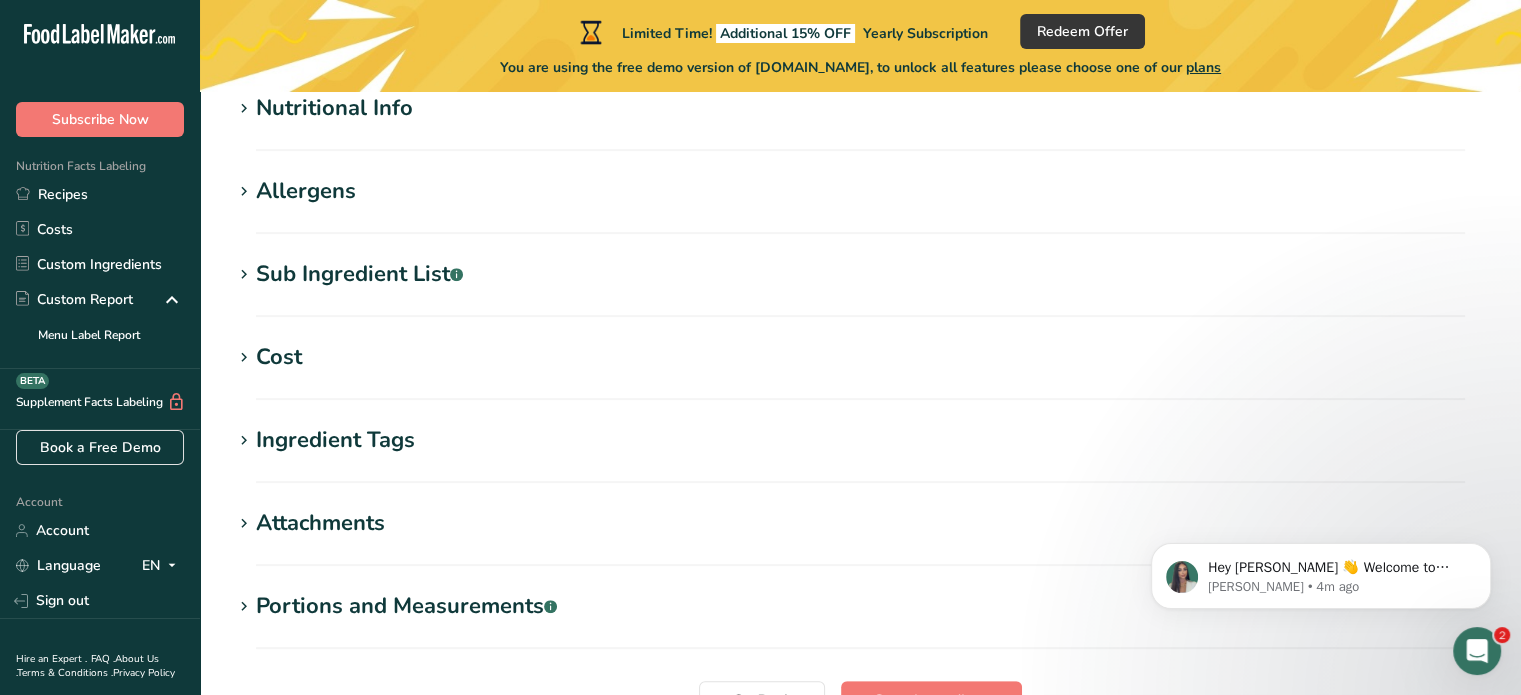 scroll, scrollTop: 700, scrollLeft: 0, axis: vertical 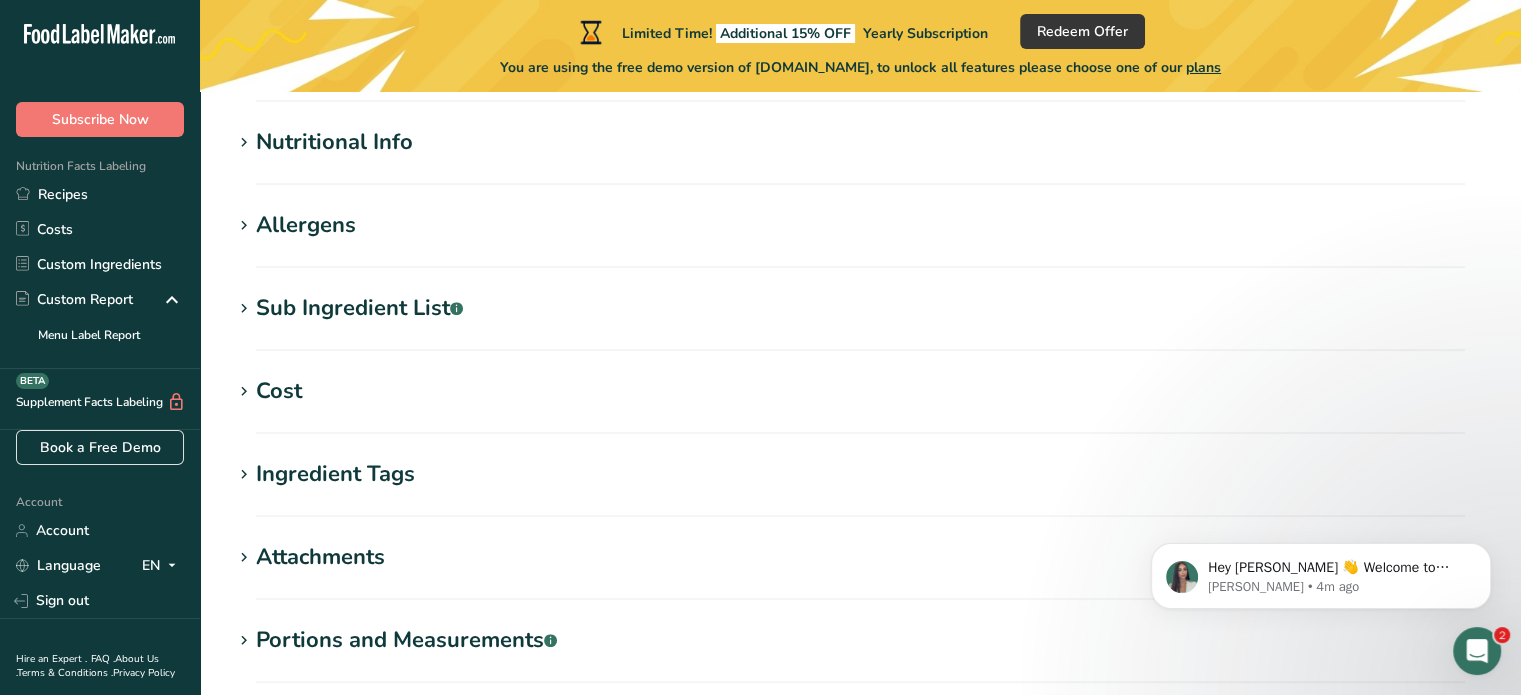 click at bounding box center [244, 143] 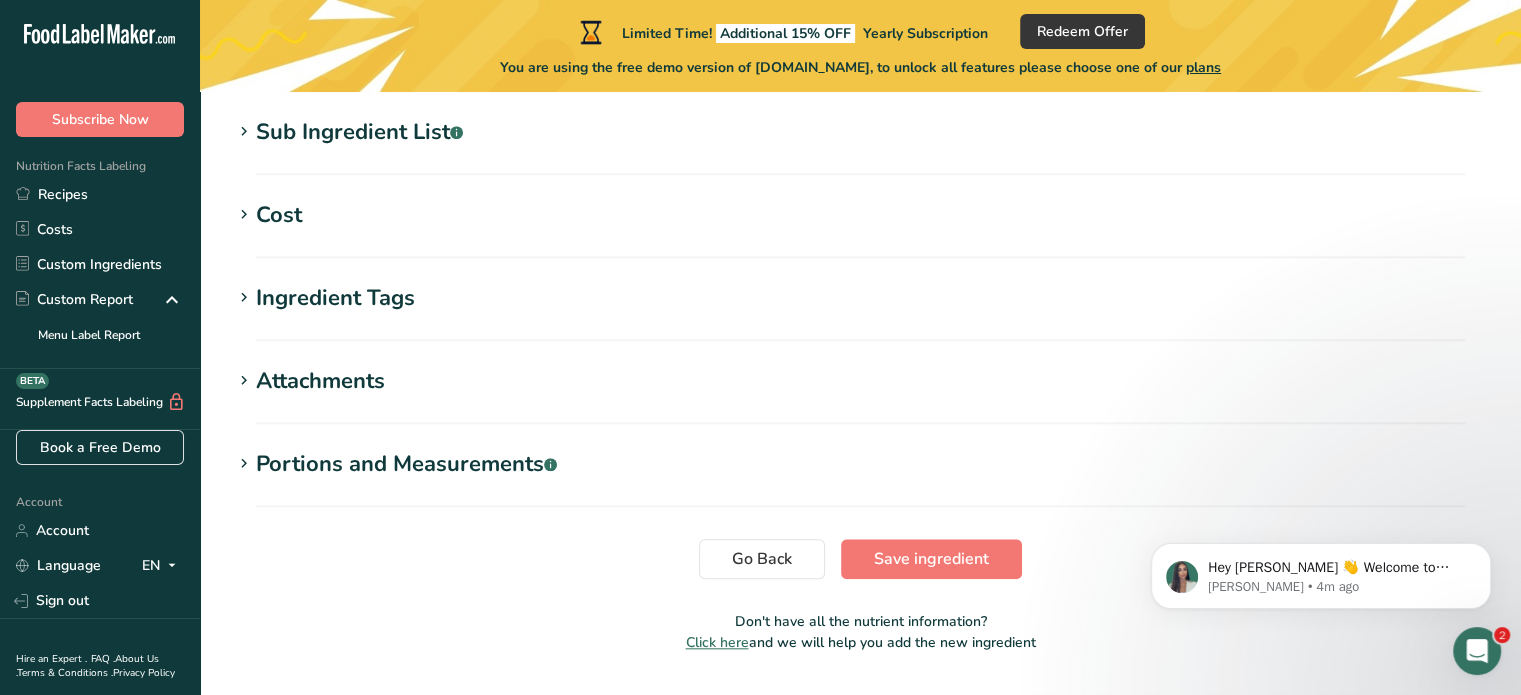 scroll, scrollTop: 1812, scrollLeft: 0, axis: vertical 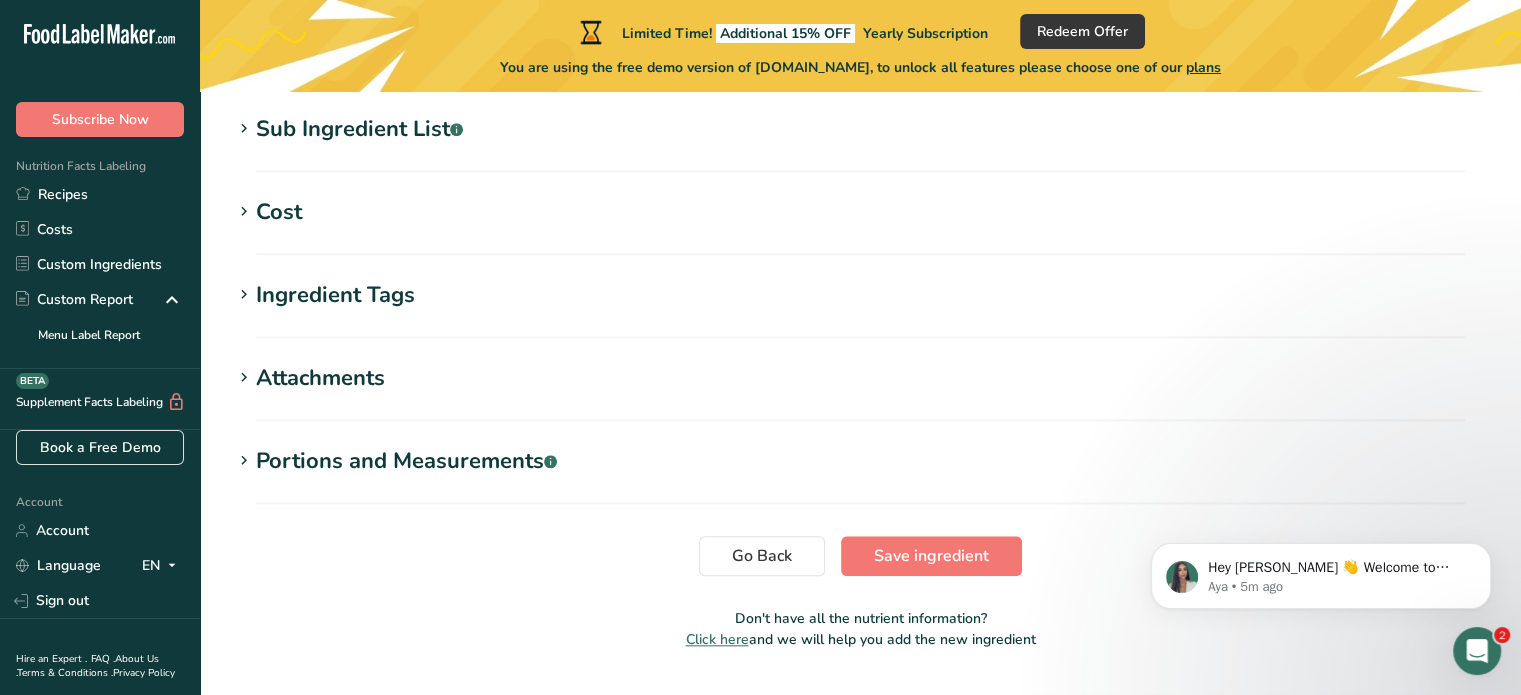 click at bounding box center (244, 295) 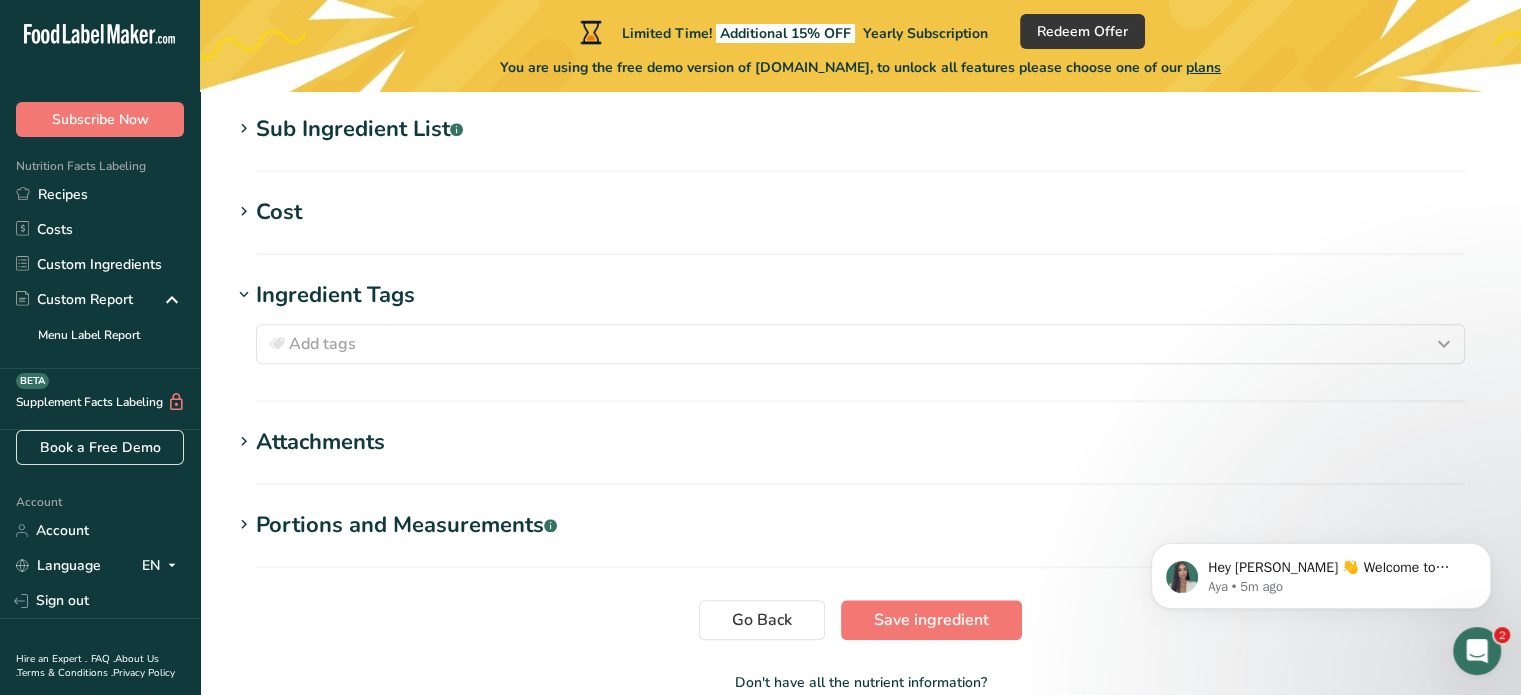 click on "Portions and Measurements
.a-a{fill:#347362;}.b-a{fill:#fff;}" at bounding box center (406, 525) 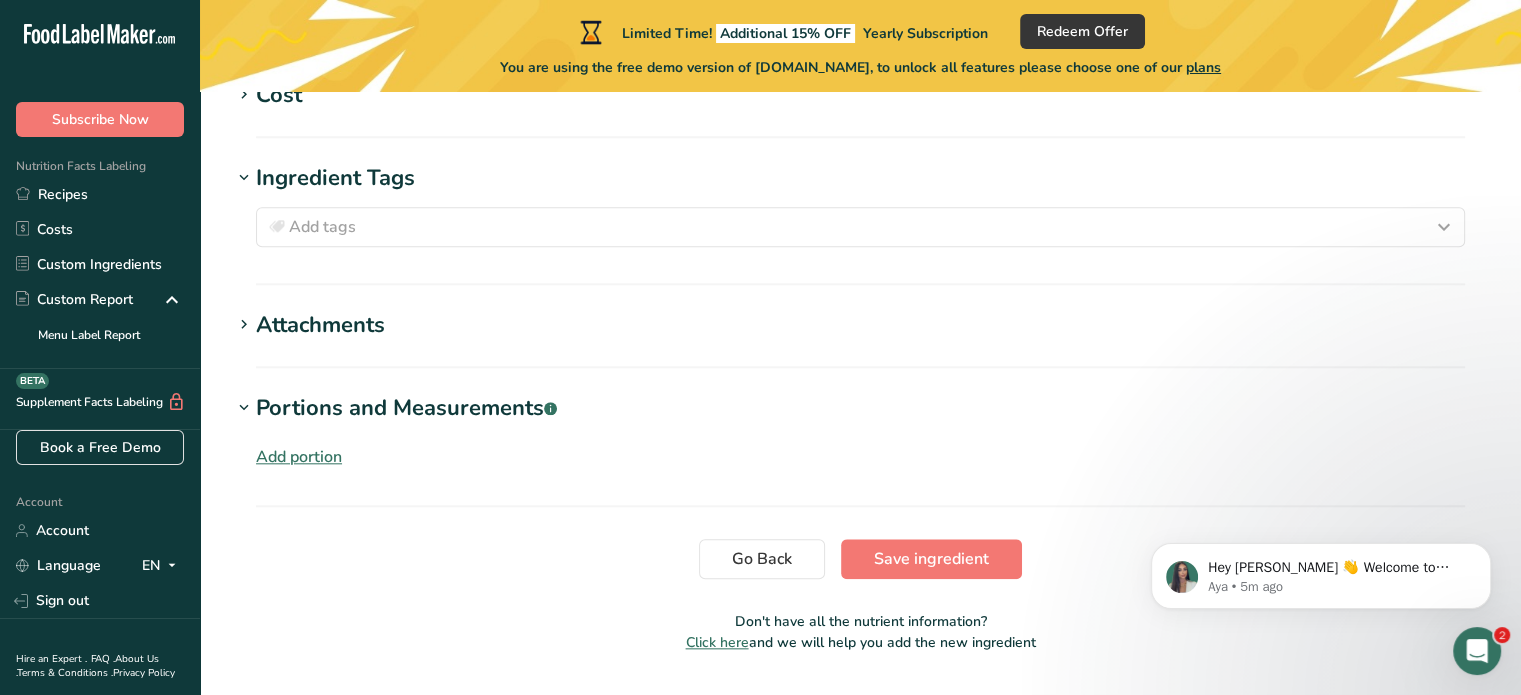 scroll, scrollTop: 1932, scrollLeft: 0, axis: vertical 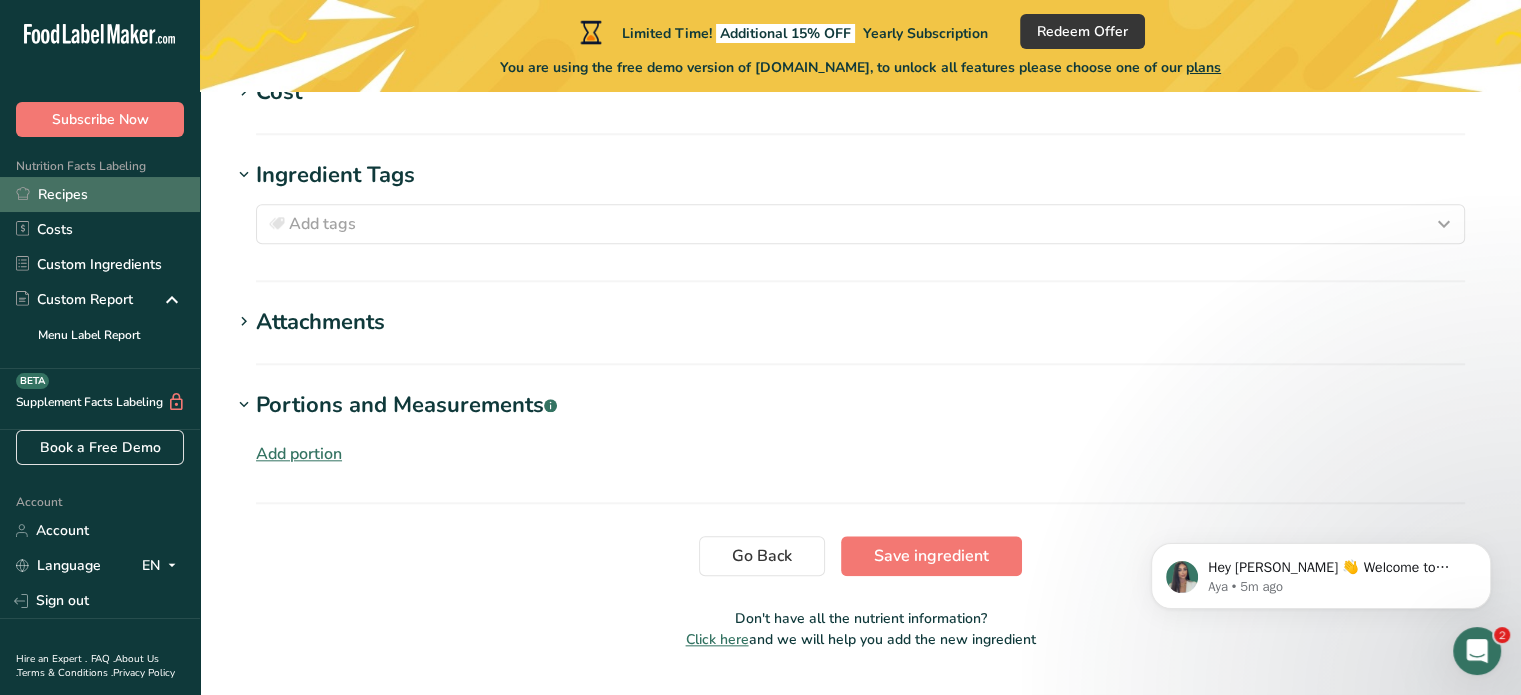 click on "Recipes" at bounding box center [100, 194] 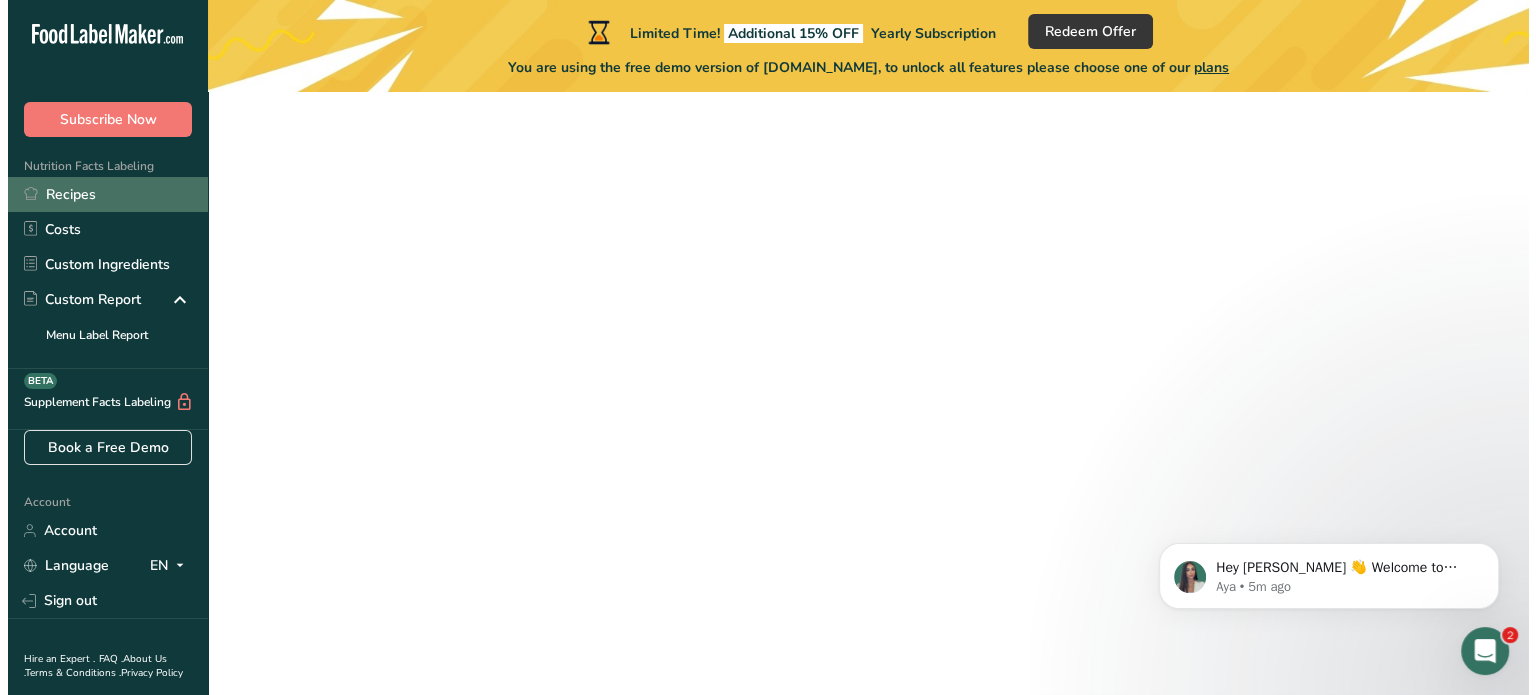scroll, scrollTop: 0, scrollLeft: 0, axis: both 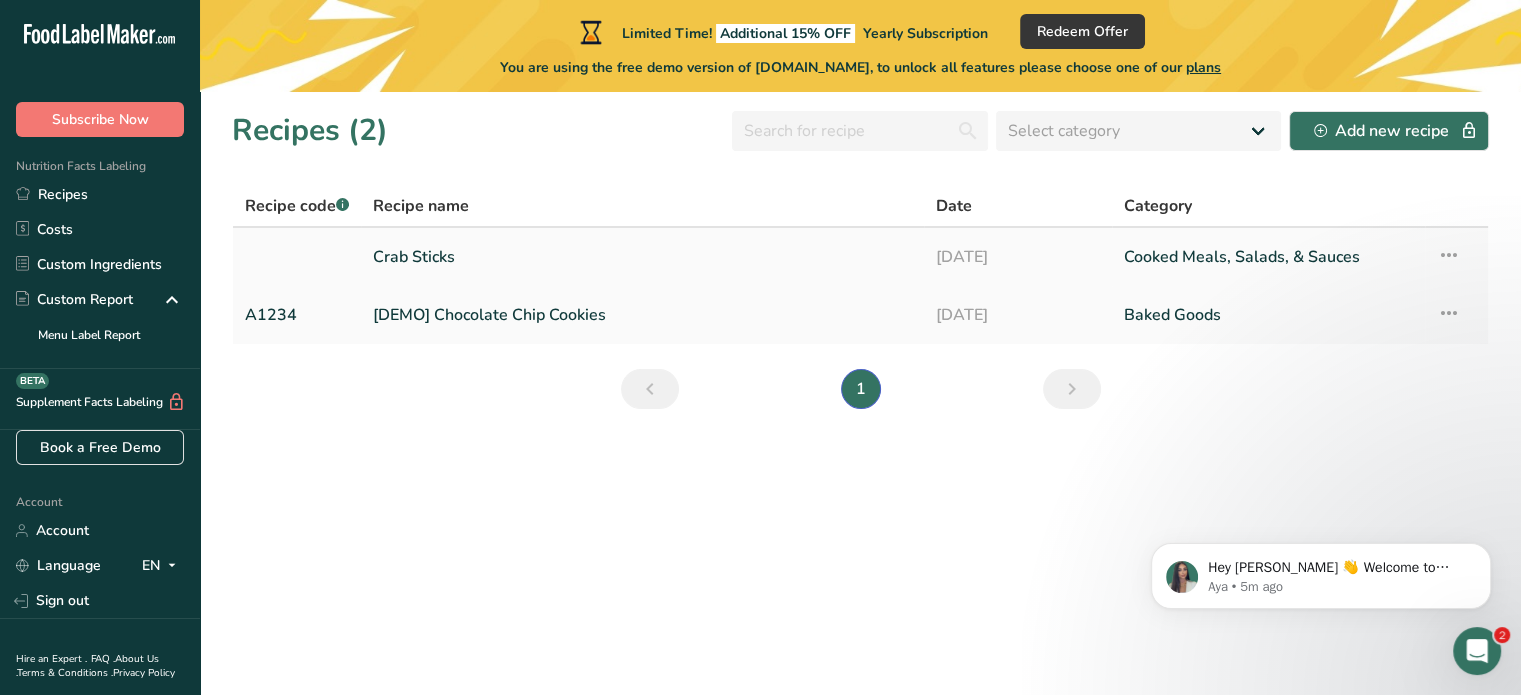 click at bounding box center (1449, 255) 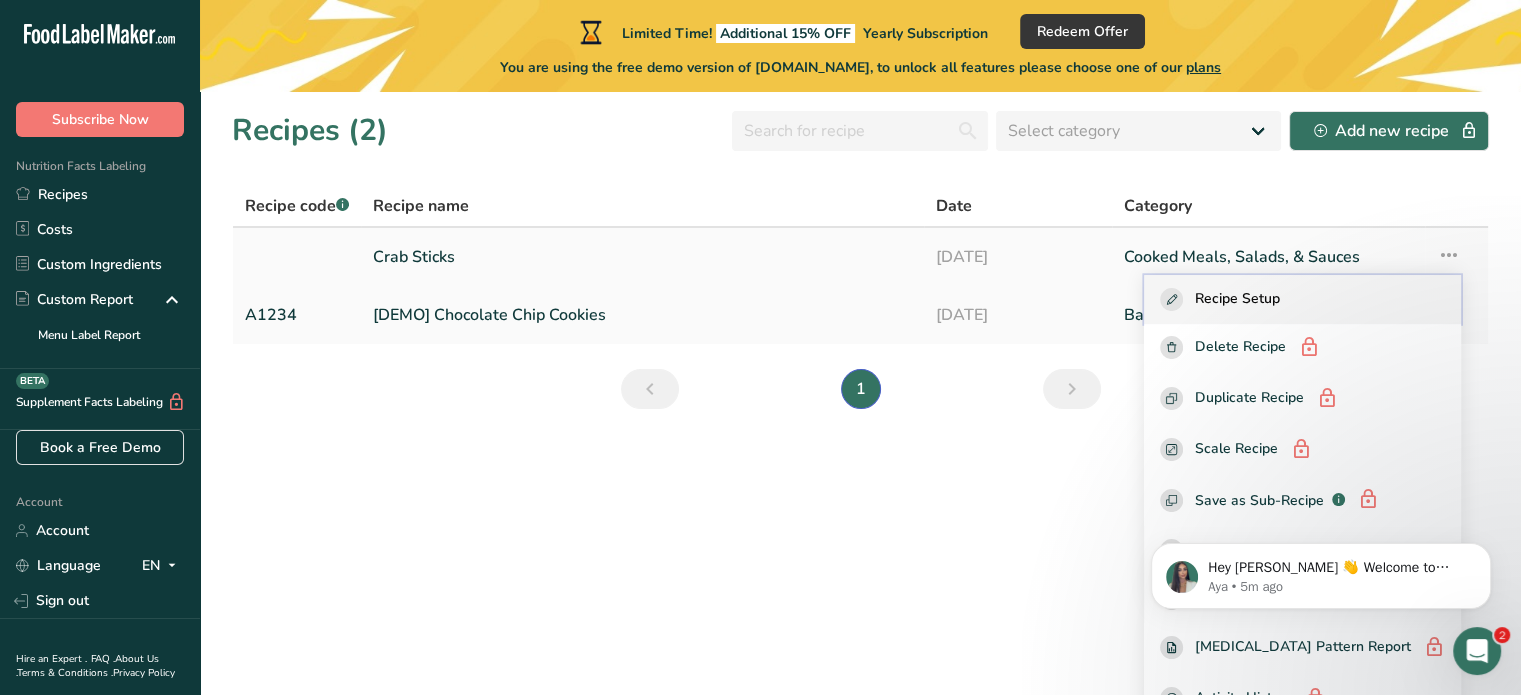 click on "Recipe Setup" at bounding box center (1237, 299) 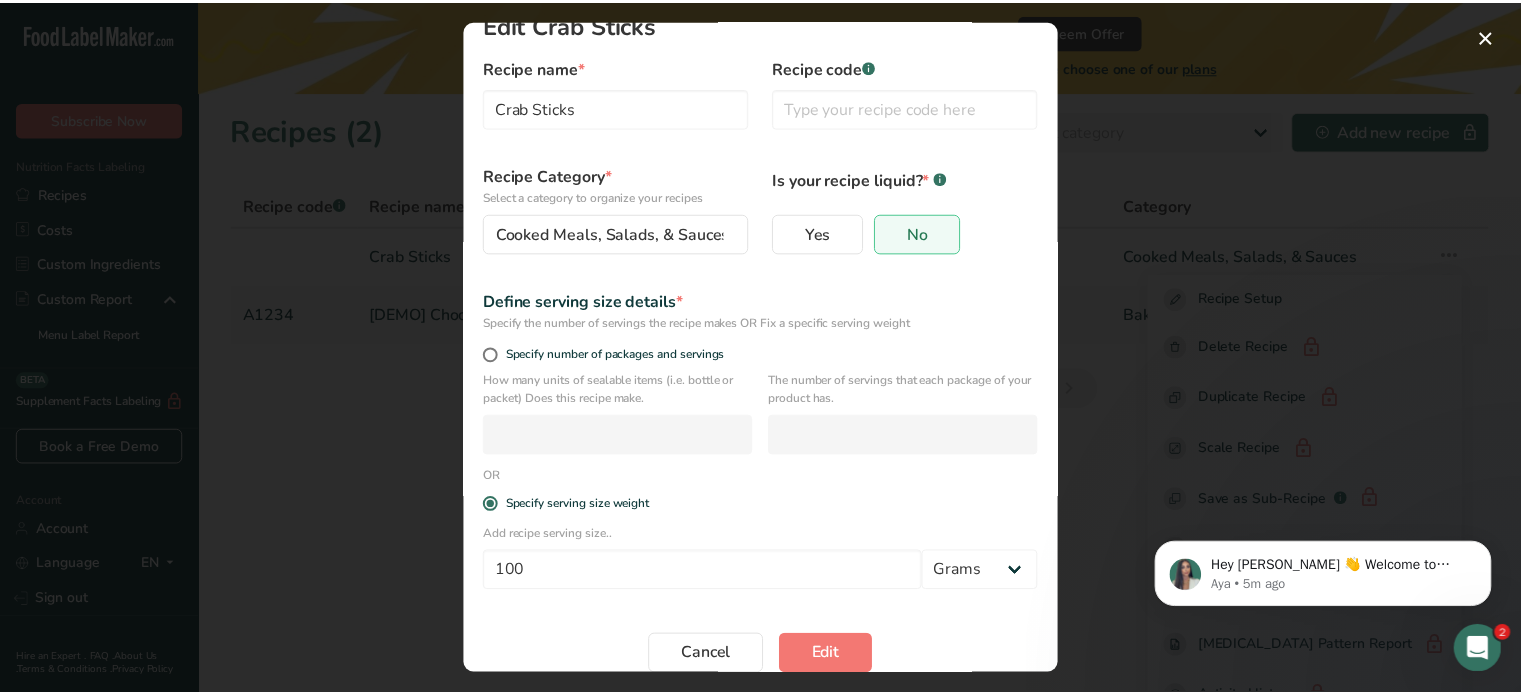 scroll, scrollTop: 57, scrollLeft: 0, axis: vertical 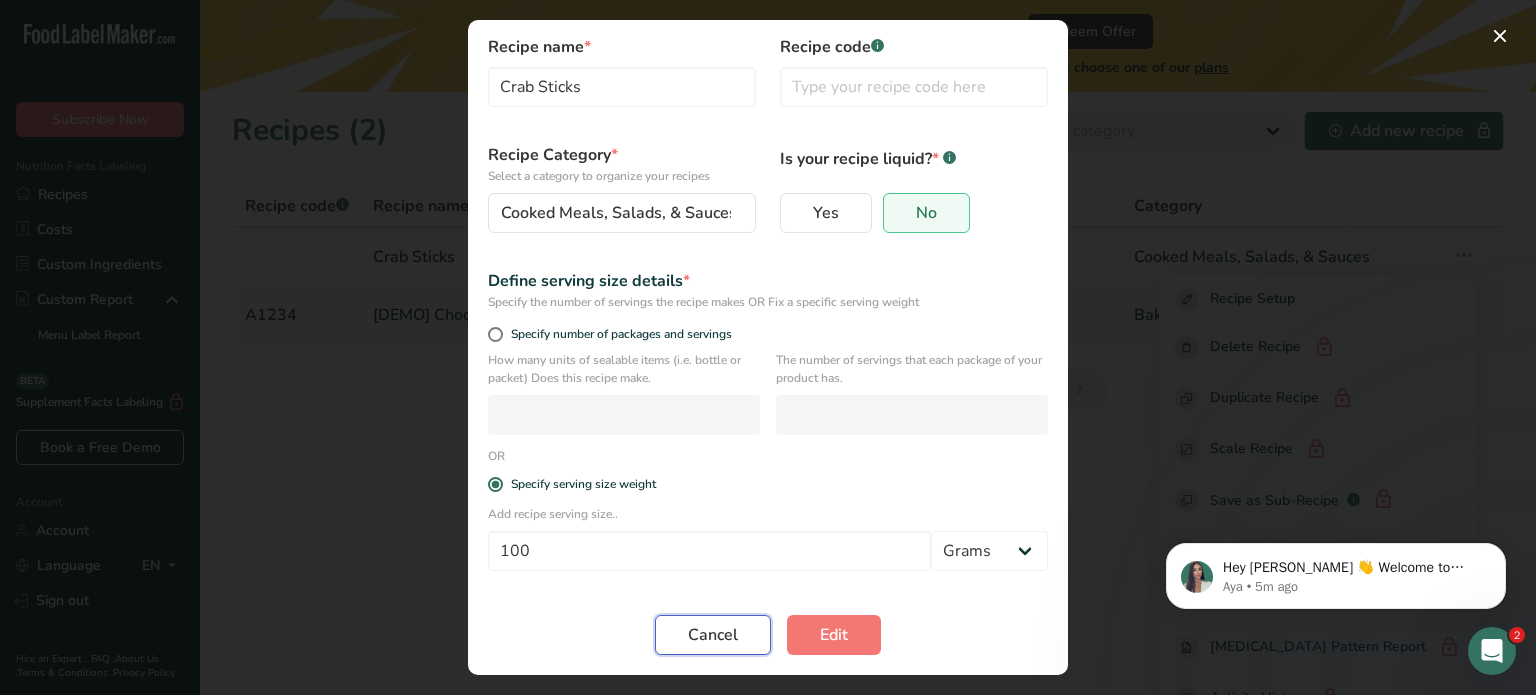 click on "Cancel" at bounding box center (713, 635) 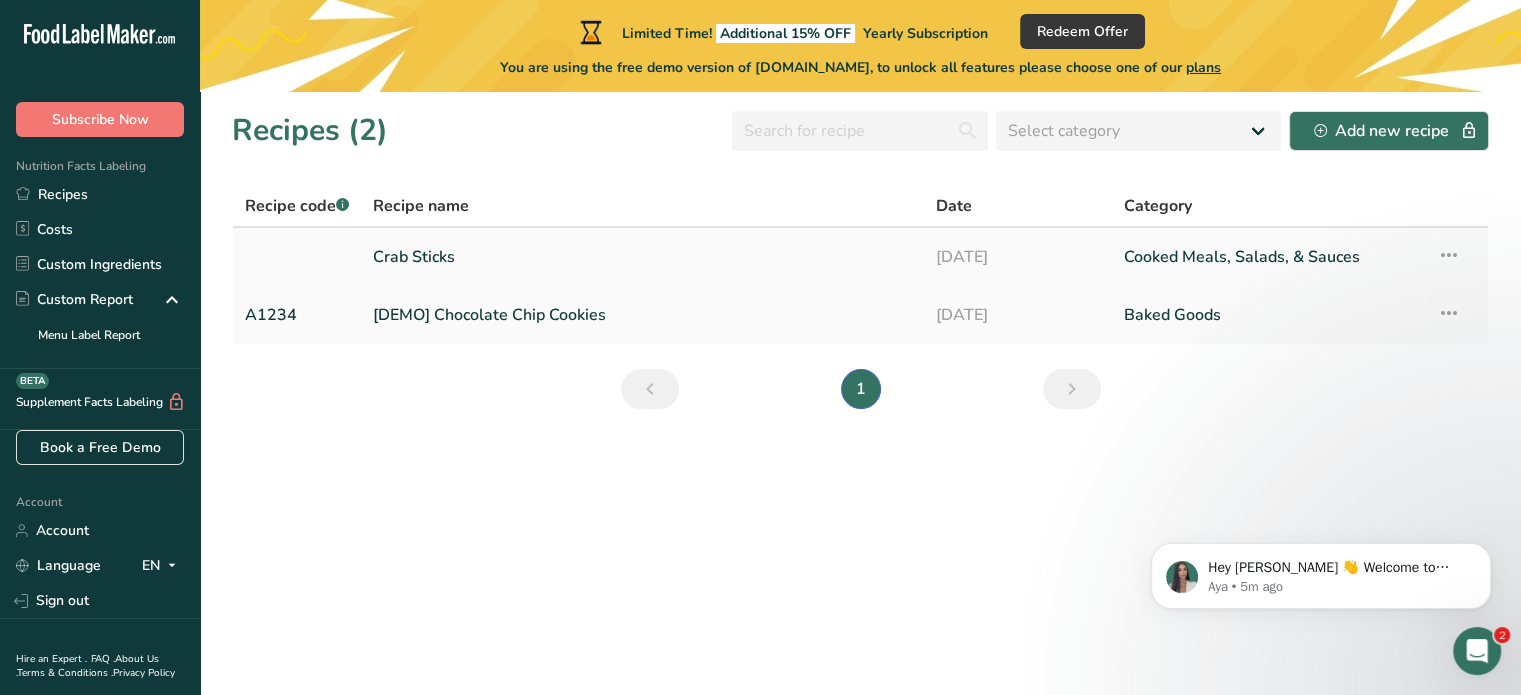 click on "Cooked Meals, Salads, & Sauces" at bounding box center (1268, 257) 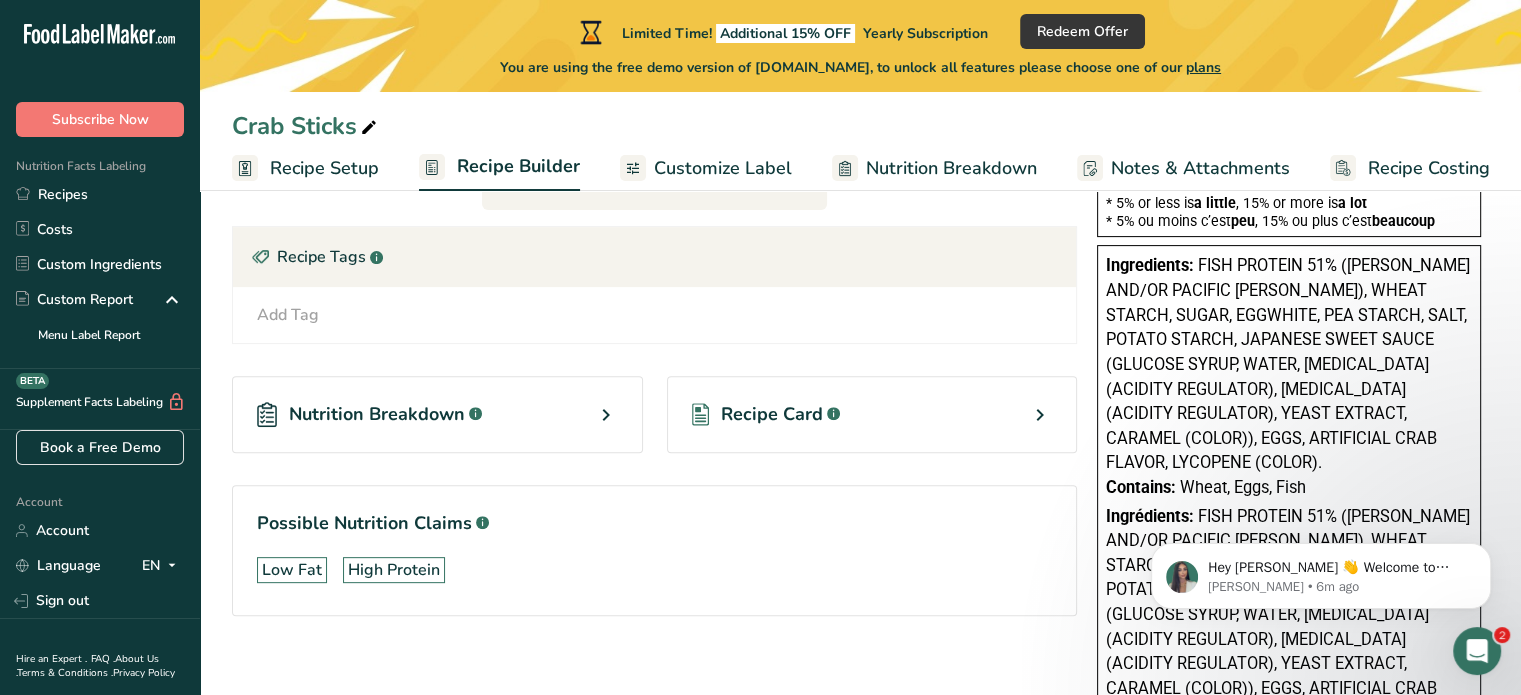 scroll, scrollTop: 0, scrollLeft: 0, axis: both 